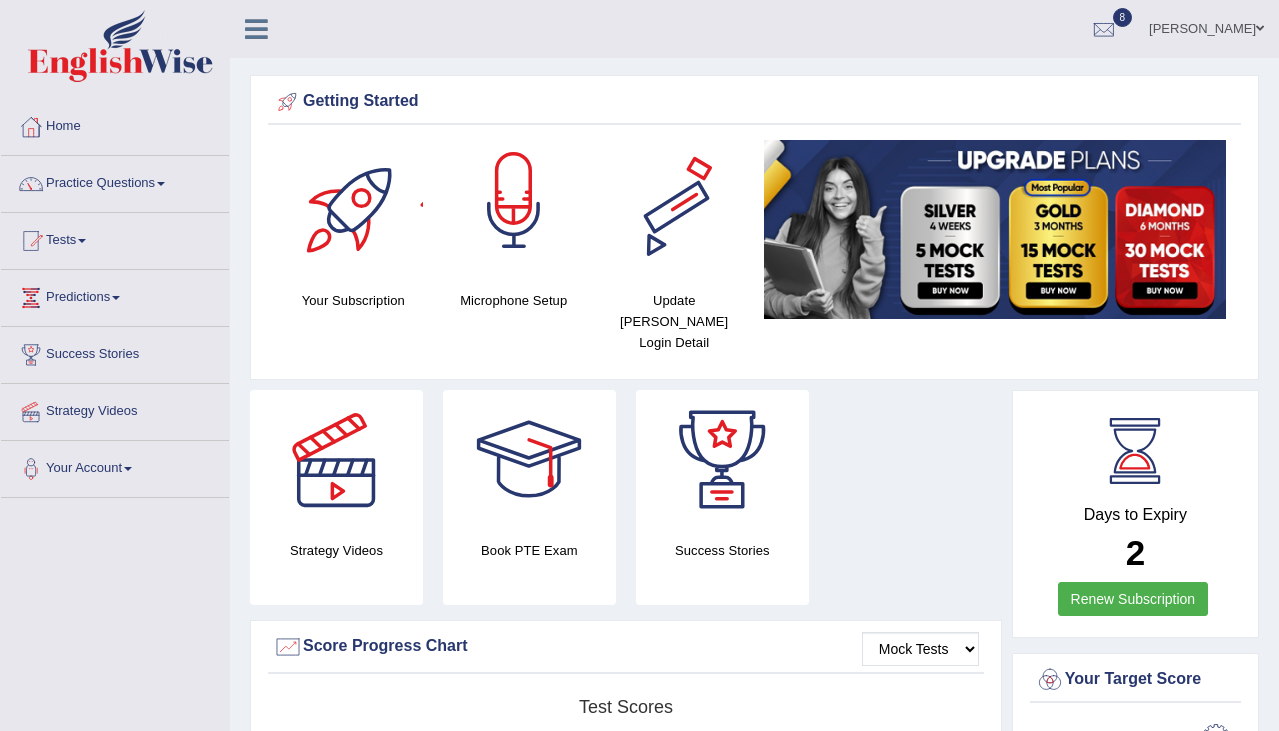 scroll, scrollTop: 0, scrollLeft: 0, axis: both 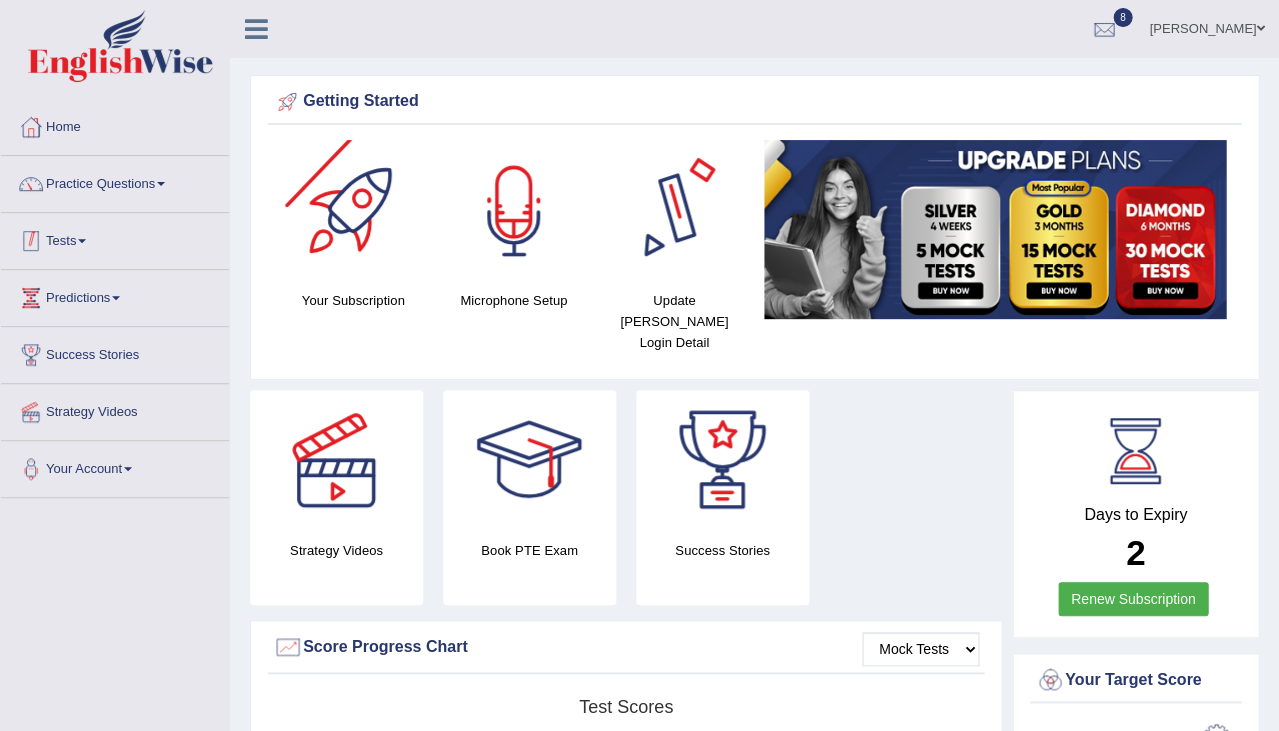 click on "Tests" at bounding box center [115, 238] 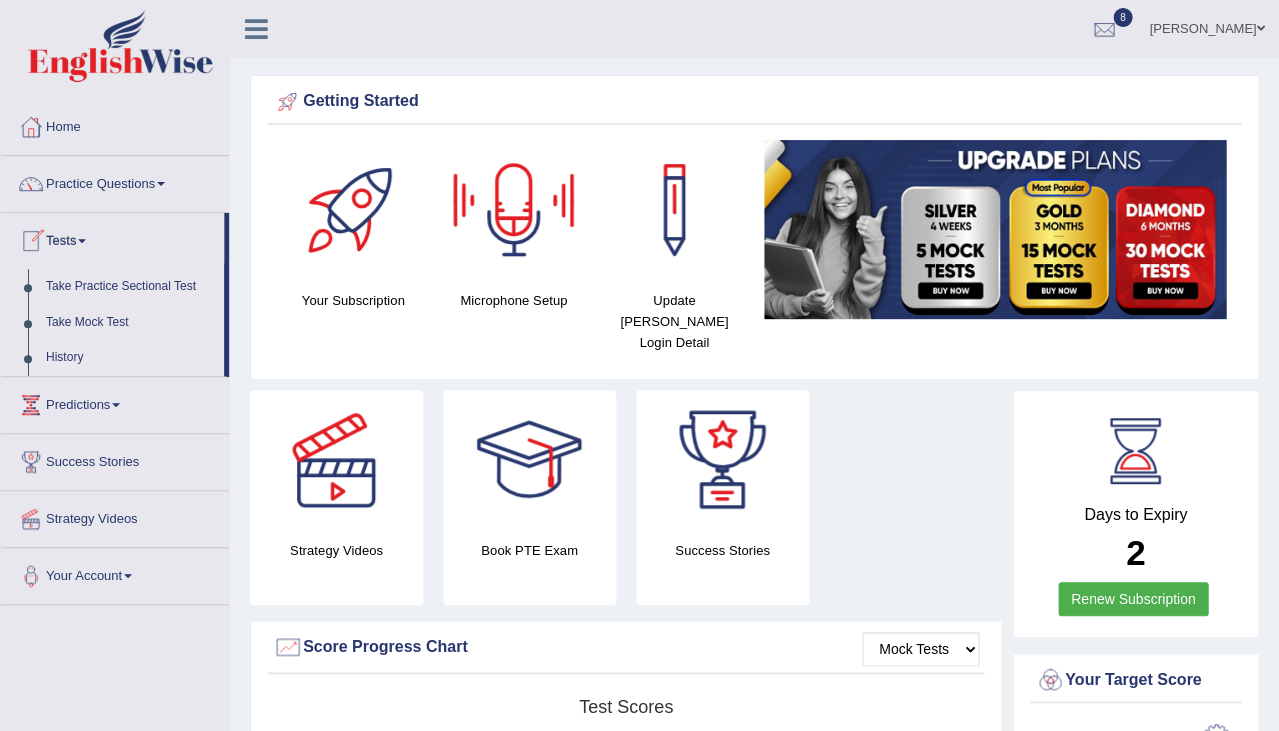 click on "History" at bounding box center [130, 358] 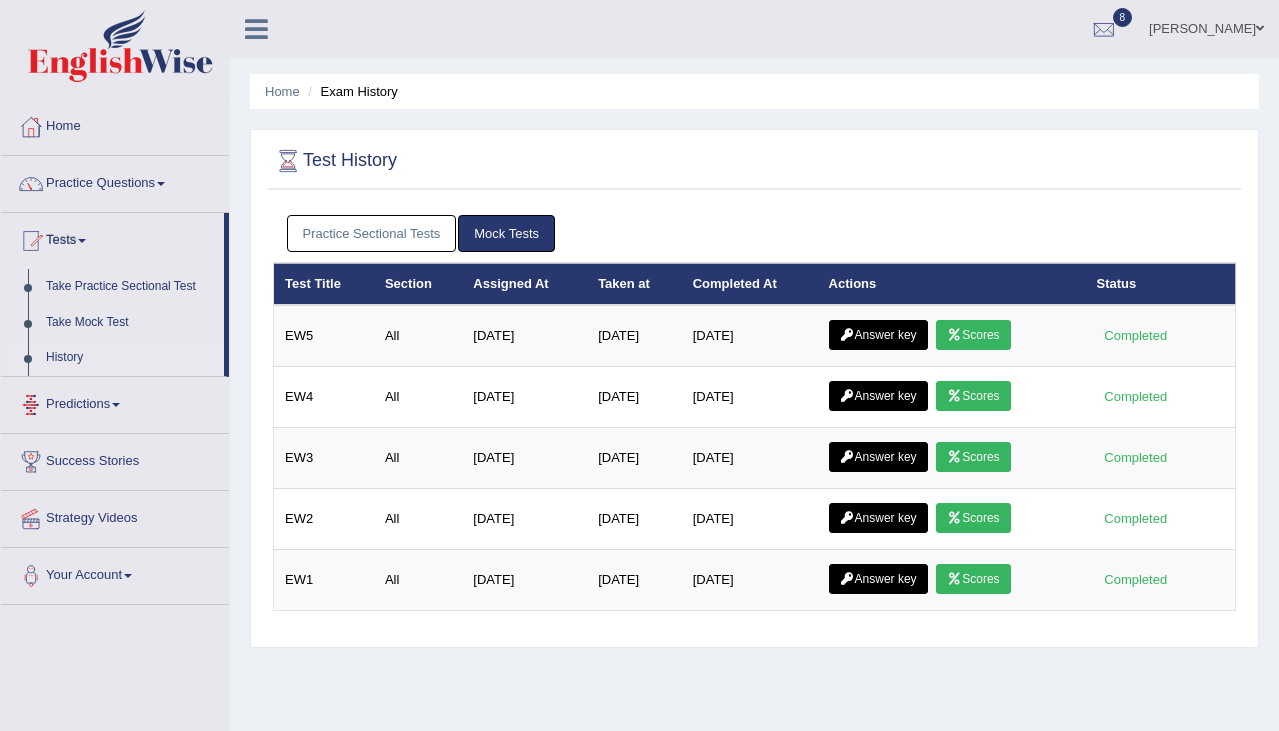 scroll, scrollTop: 0, scrollLeft: 0, axis: both 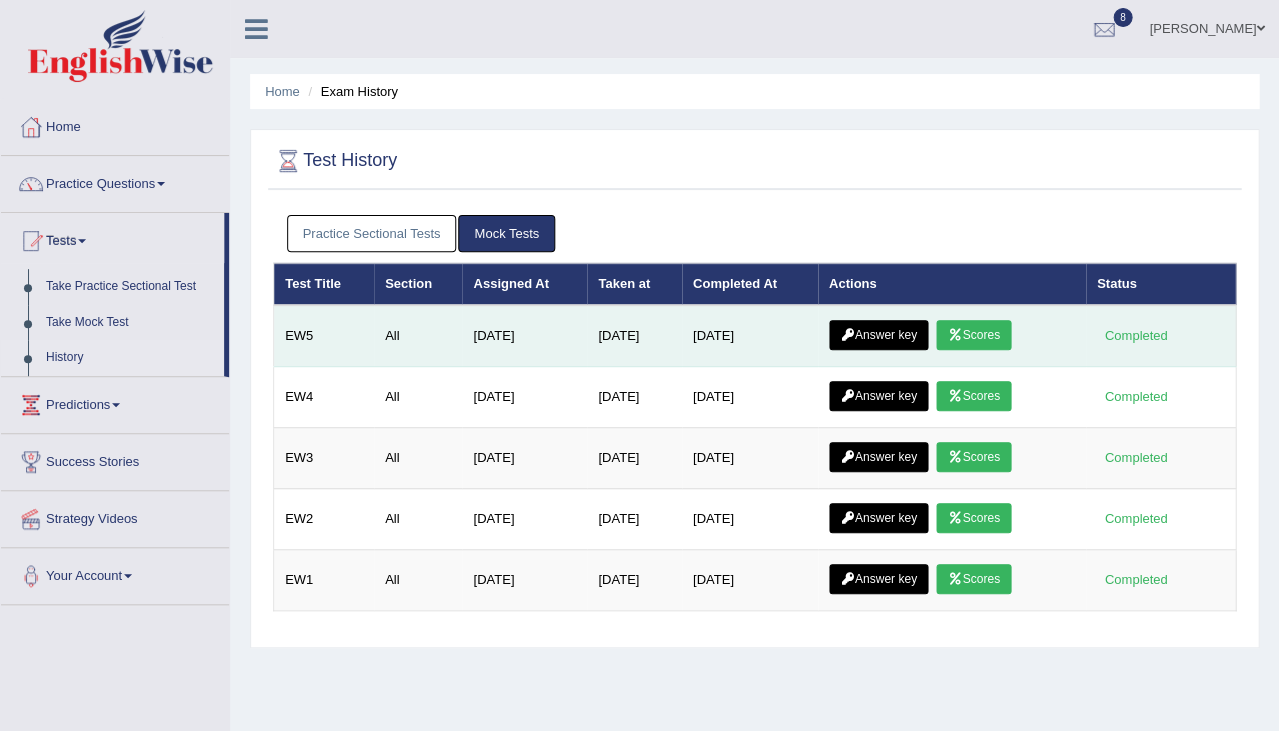 click on "Scores" at bounding box center [973, 335] 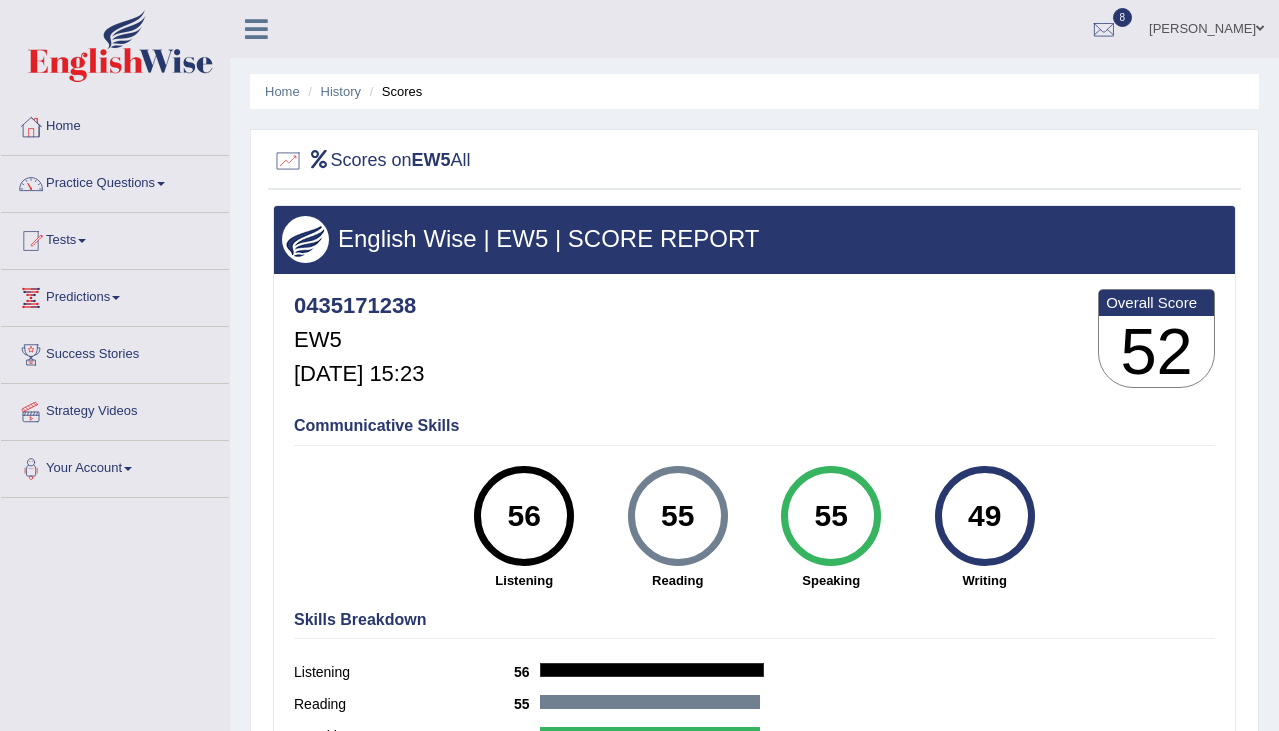 scroll, scrollTop: 0, scrollLeft: 0, axis: both 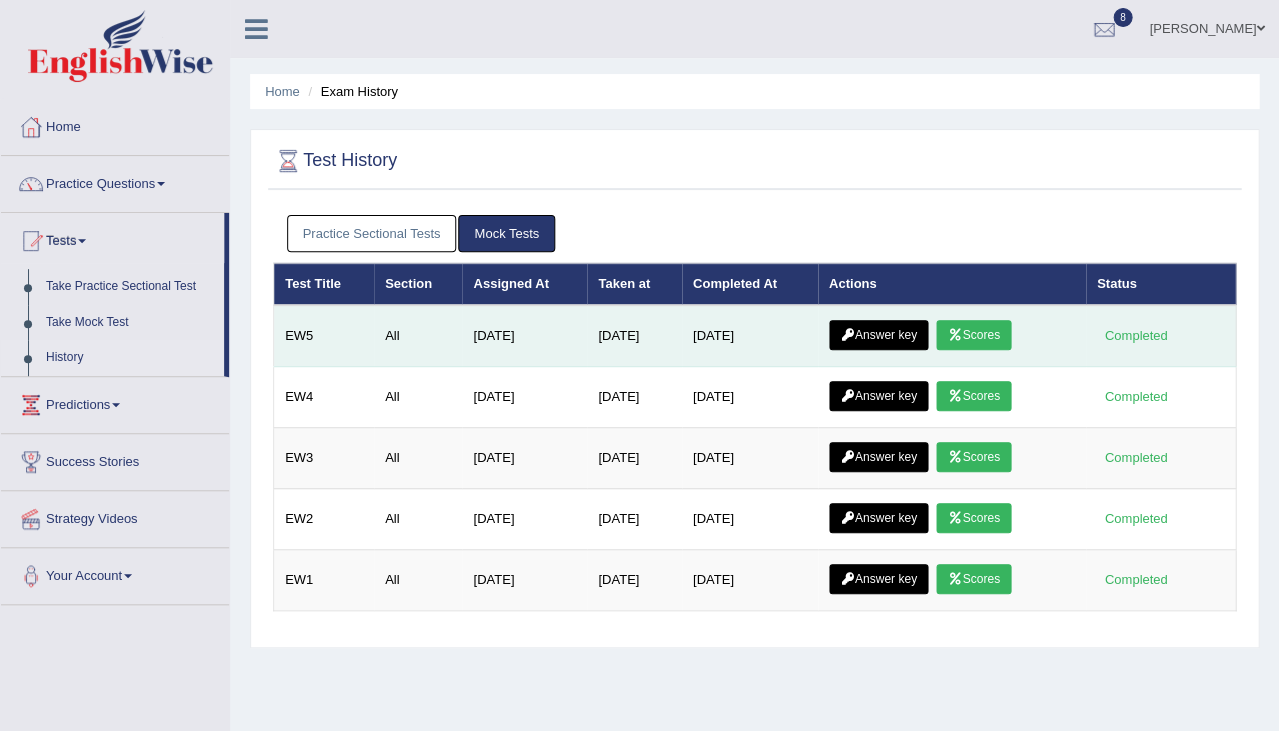 click on "Answer key" at bounding box center [878, 335] 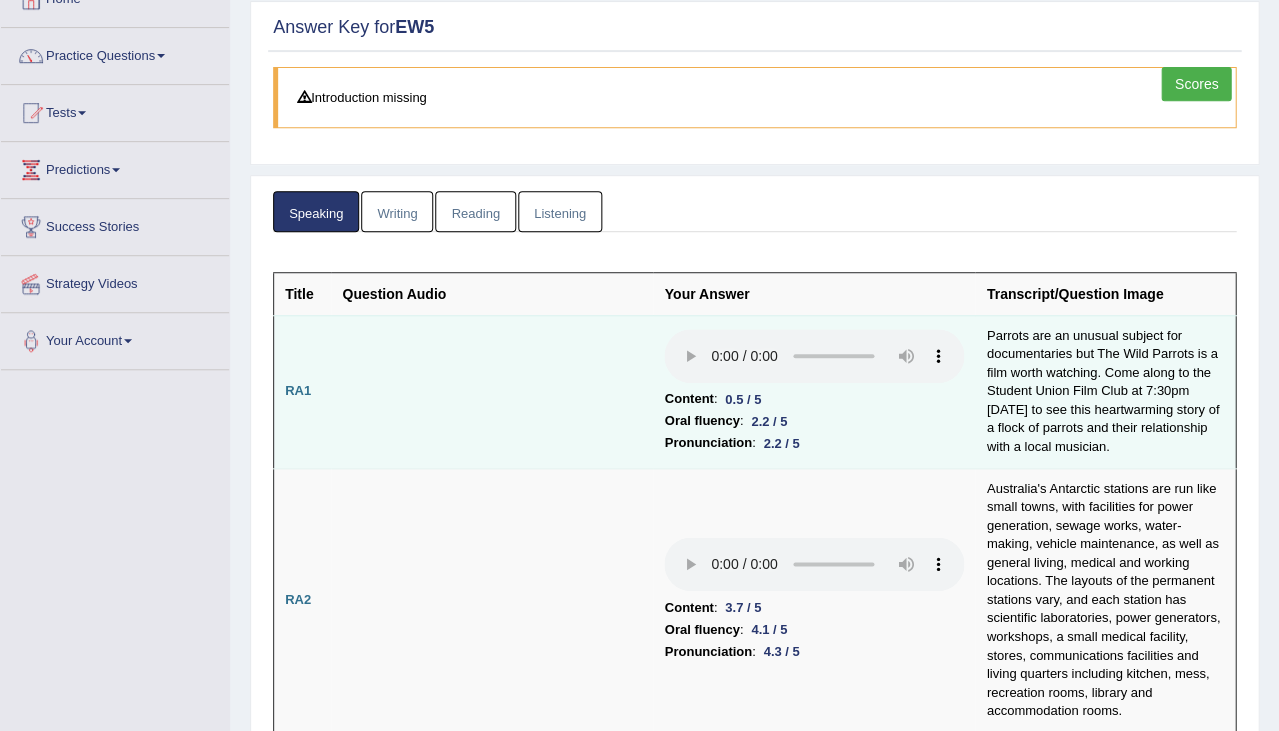 scroll, scrollTop: 0, scrollLeft: 0, axis: both 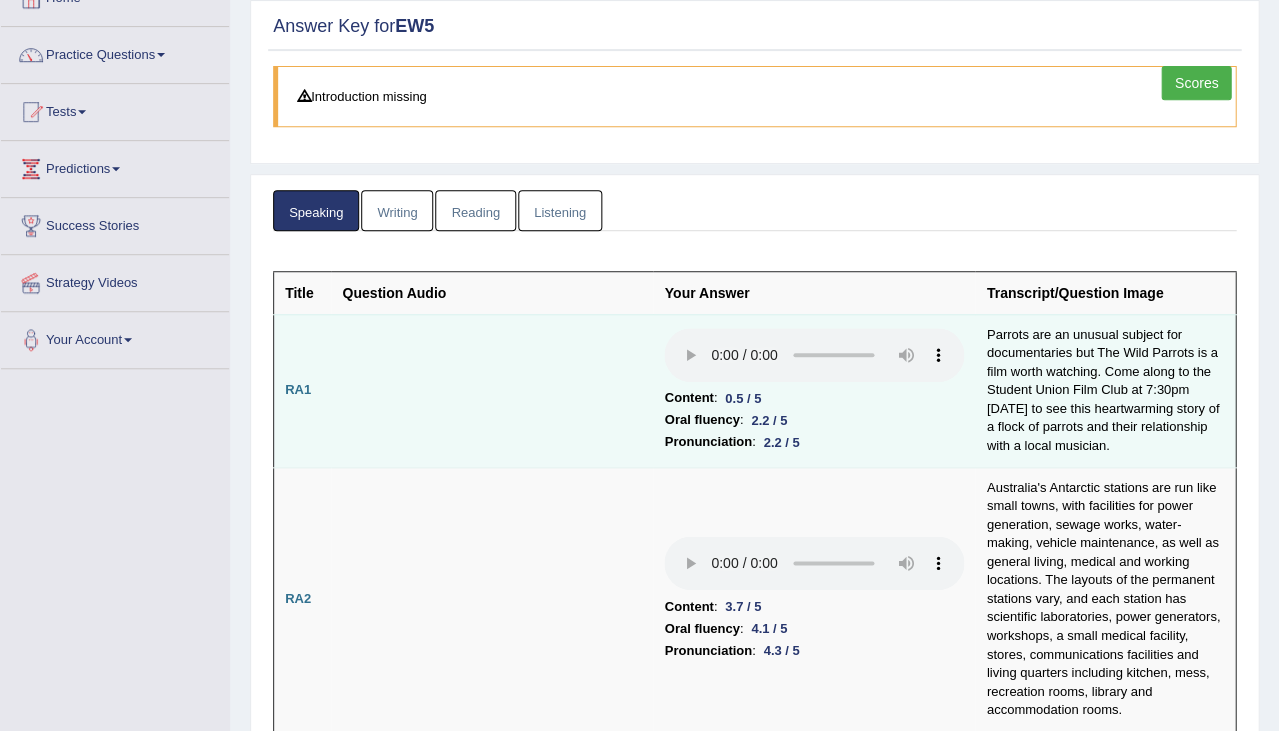 click at bounding box center [814, 355] 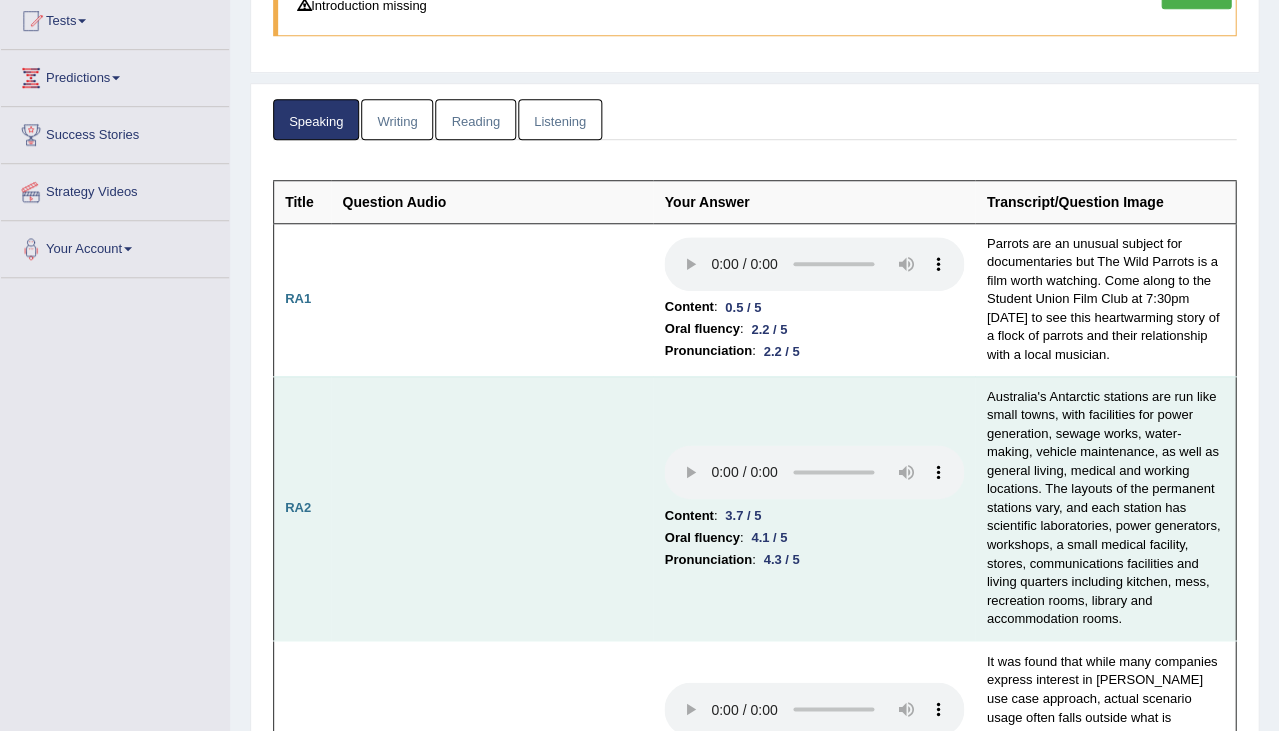 scroll, scrollTop: 231, scrollLeft: 0, axis: vertical 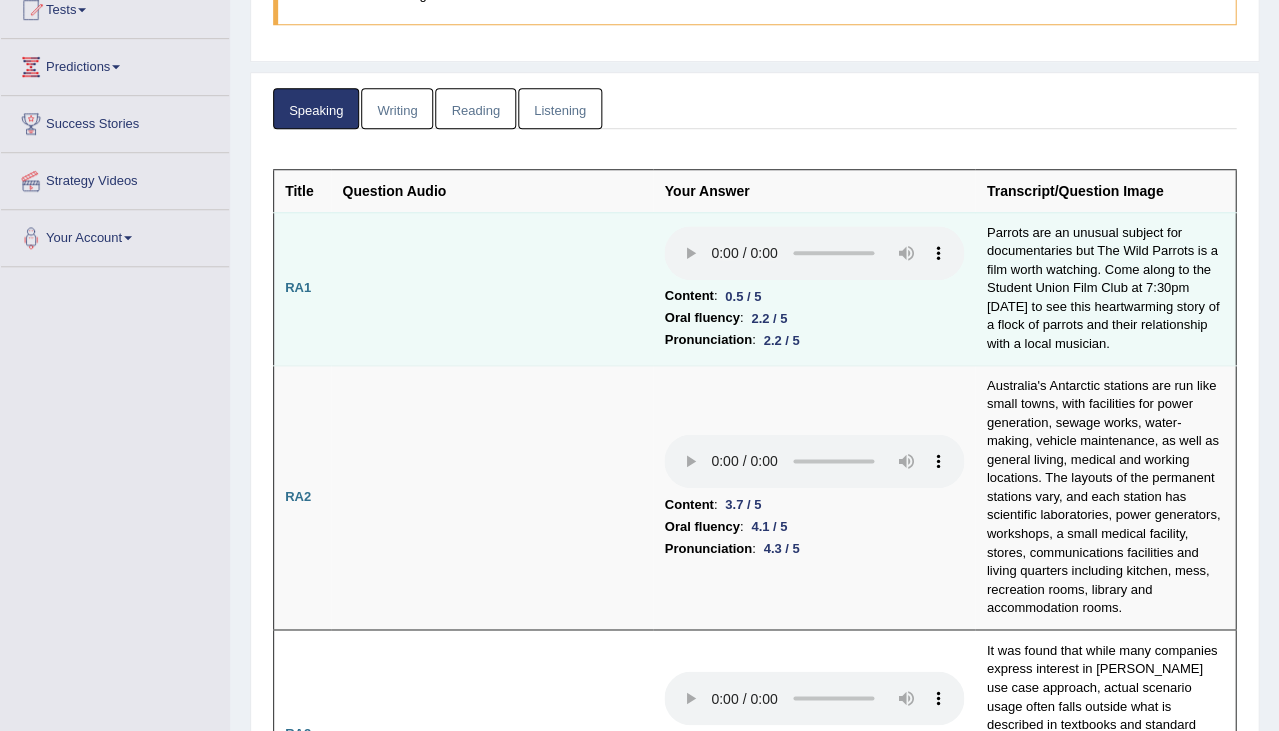 click at bounding box center (814, 253) 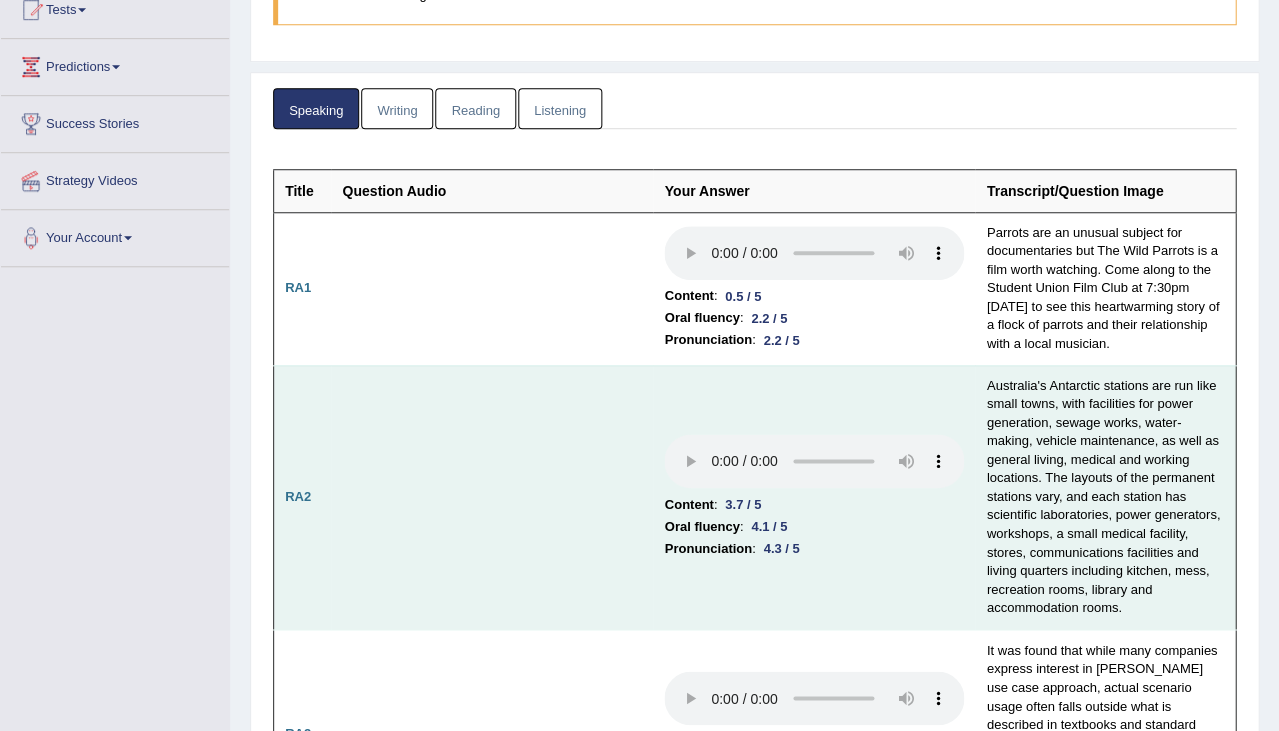 click at bounding box center (814, 461) 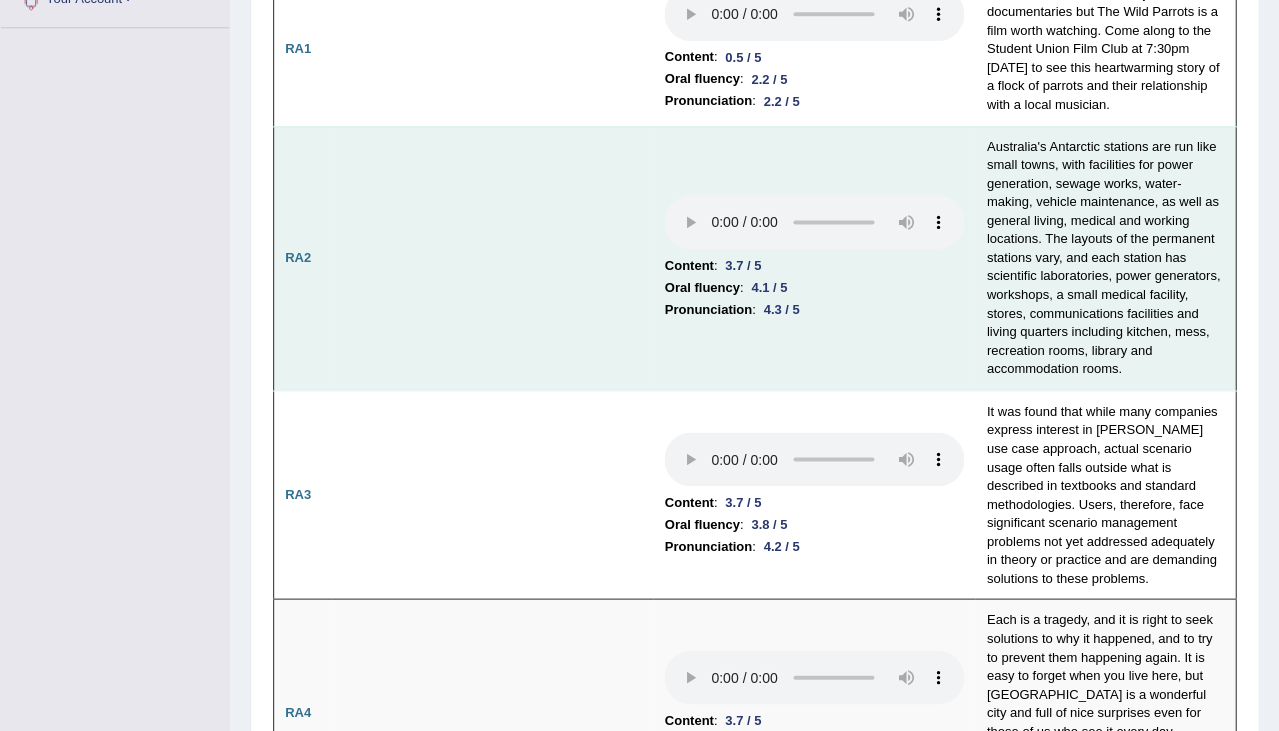 scroll, scrollTop: 472, scrollLeft: 0, axis: vertical 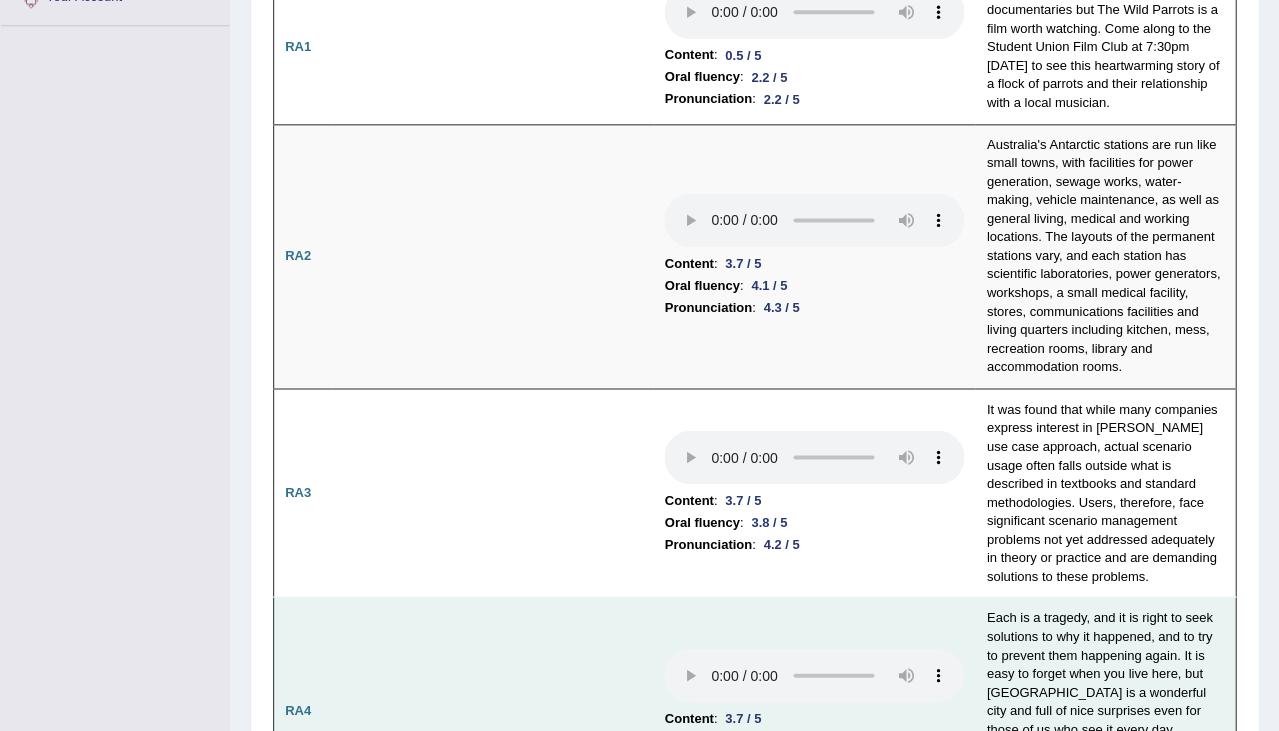 click at bounding box center (814, 675) 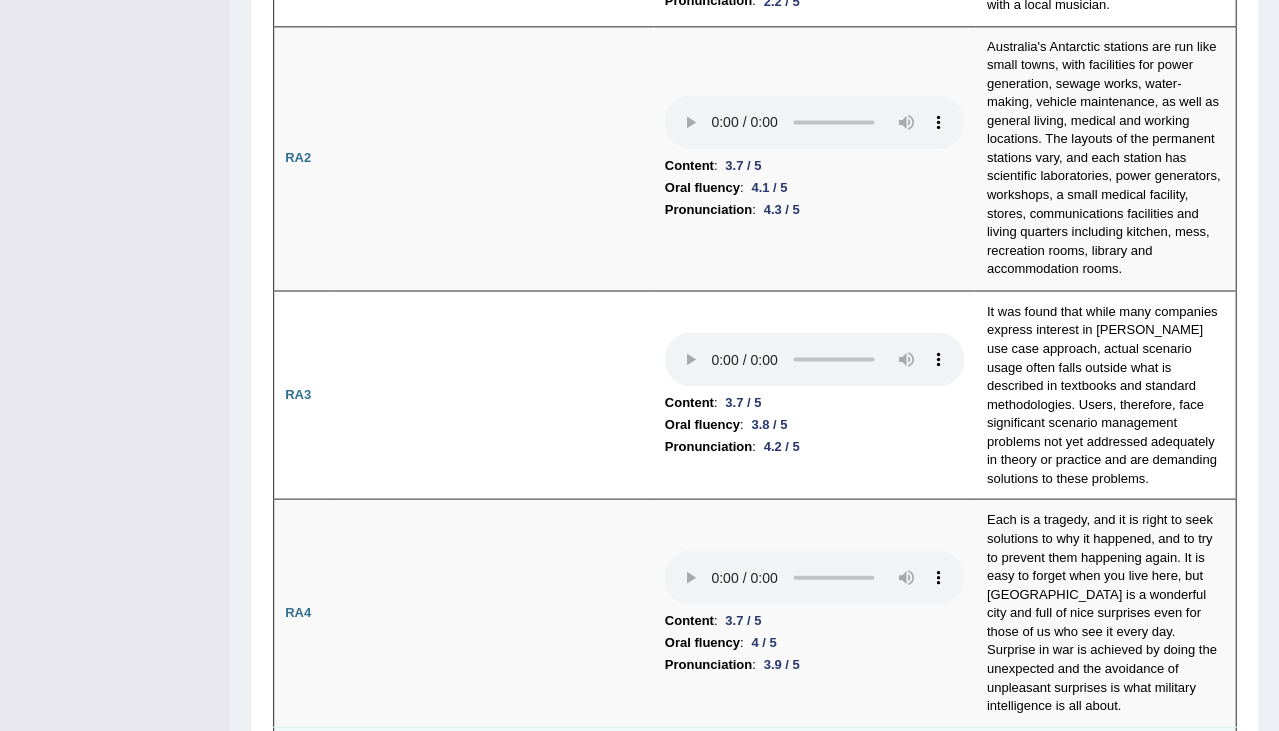 scroll, scrollTop: 576, scrollLeft: 0, axis: vertical 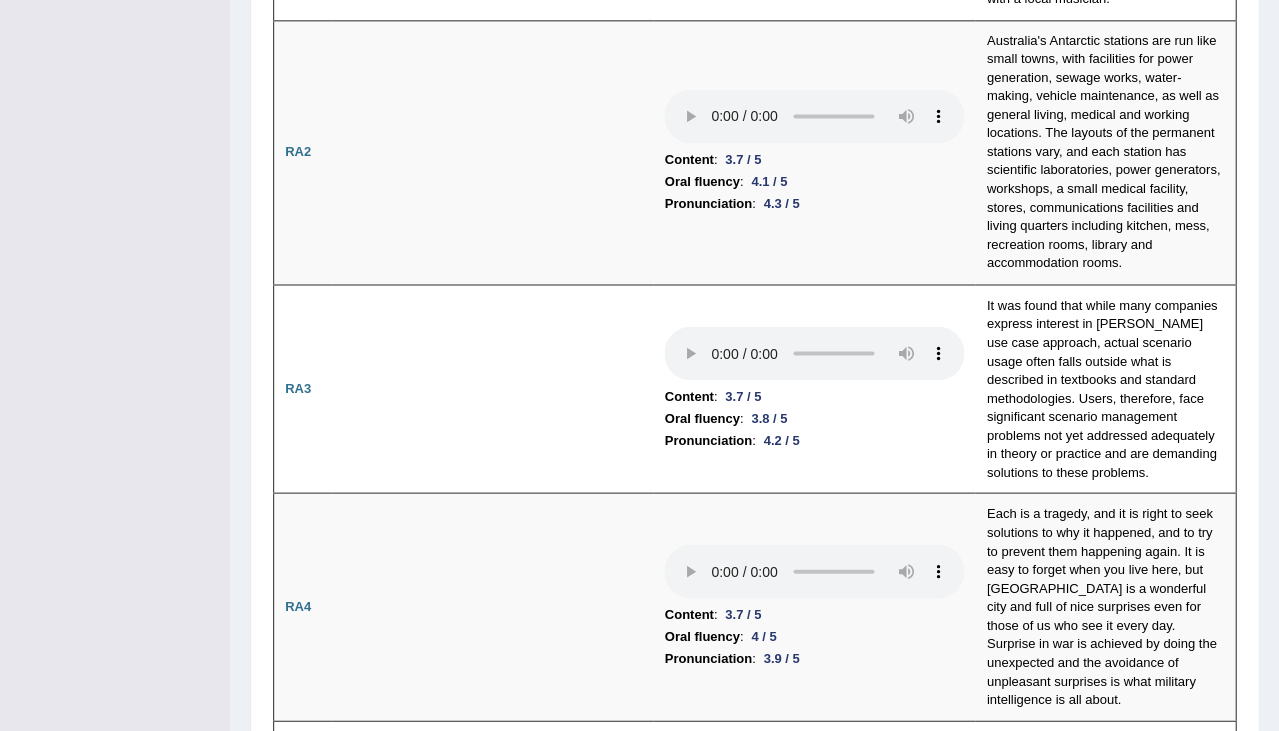 click at bounding box center (814, 923) 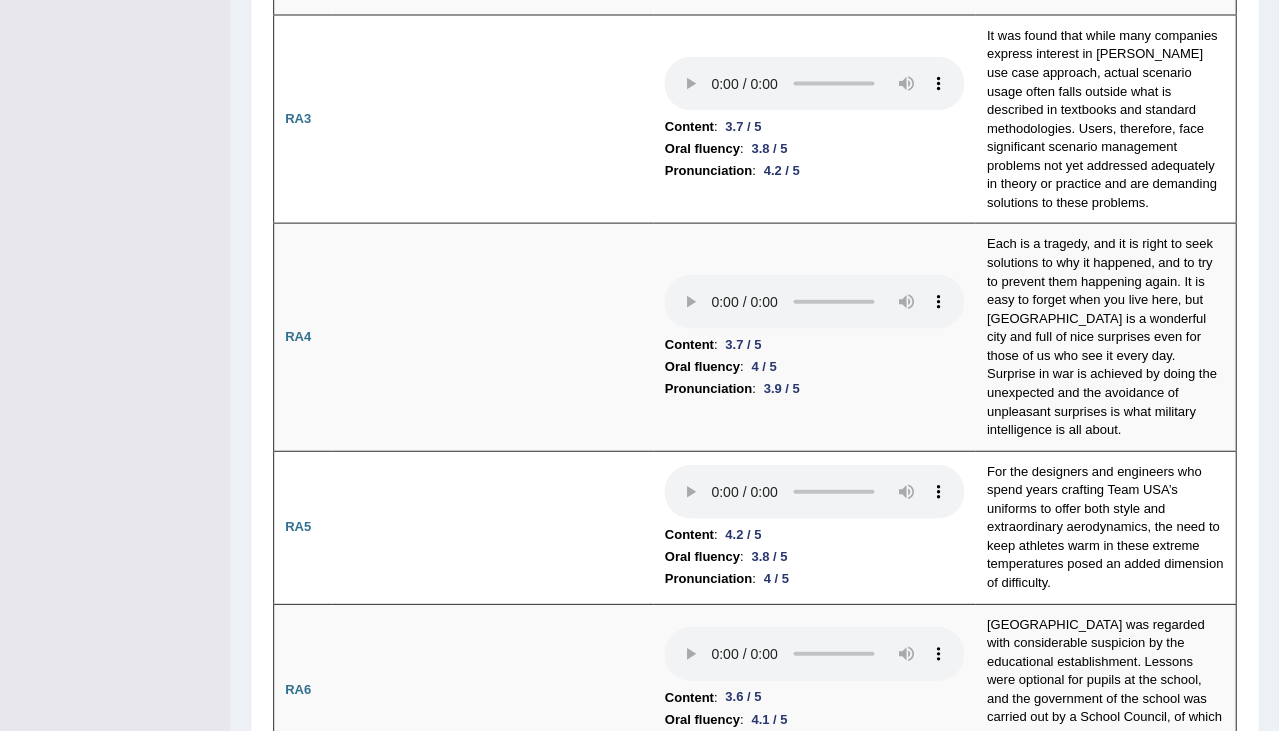 scroll, scrollTop: 850, scrollLeft: 0, axis: vertical 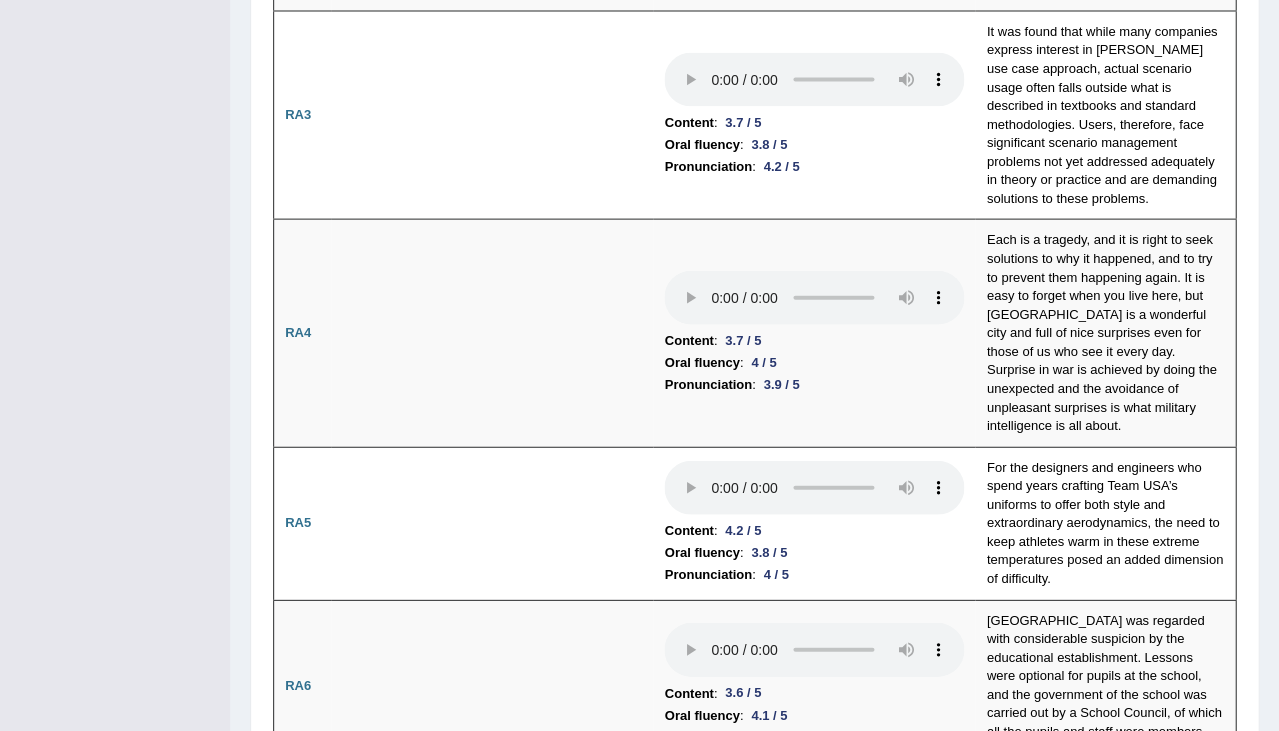 click at bounding box center (814, 809) 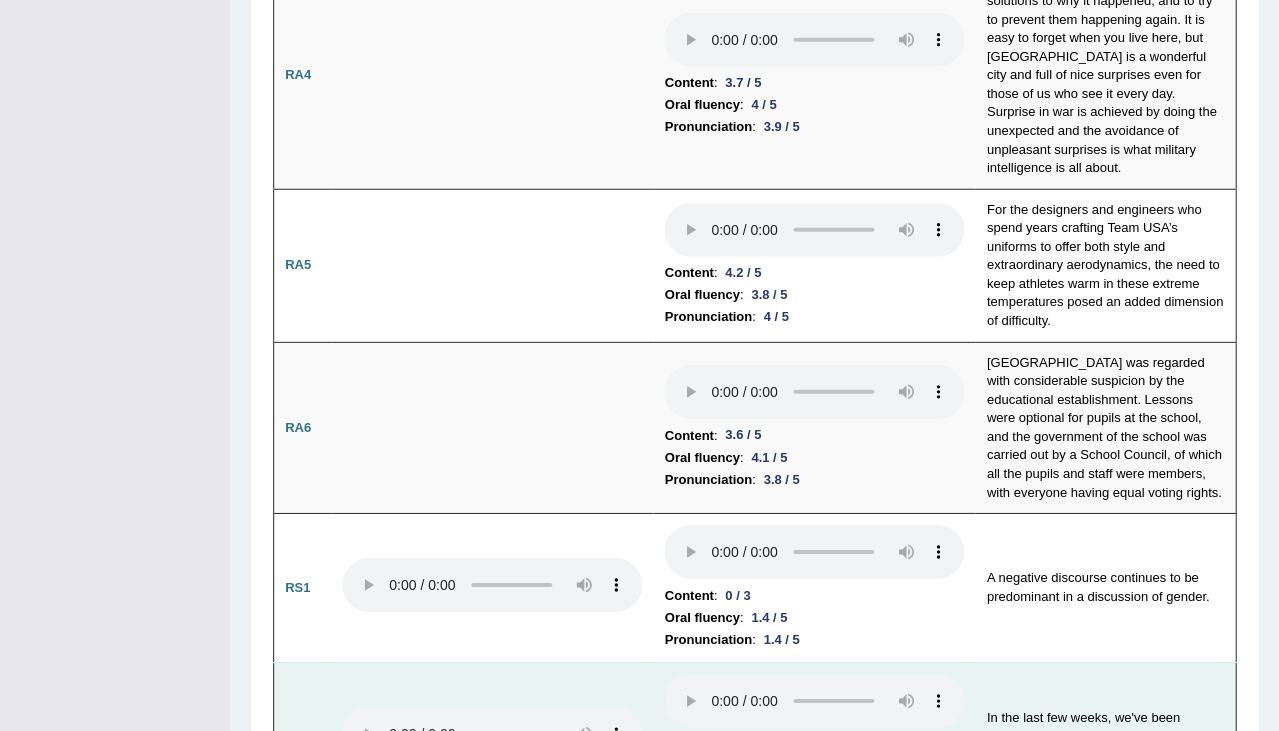 scroll, scrollTop: 1101, scrollLeft: 0, axis: vertical 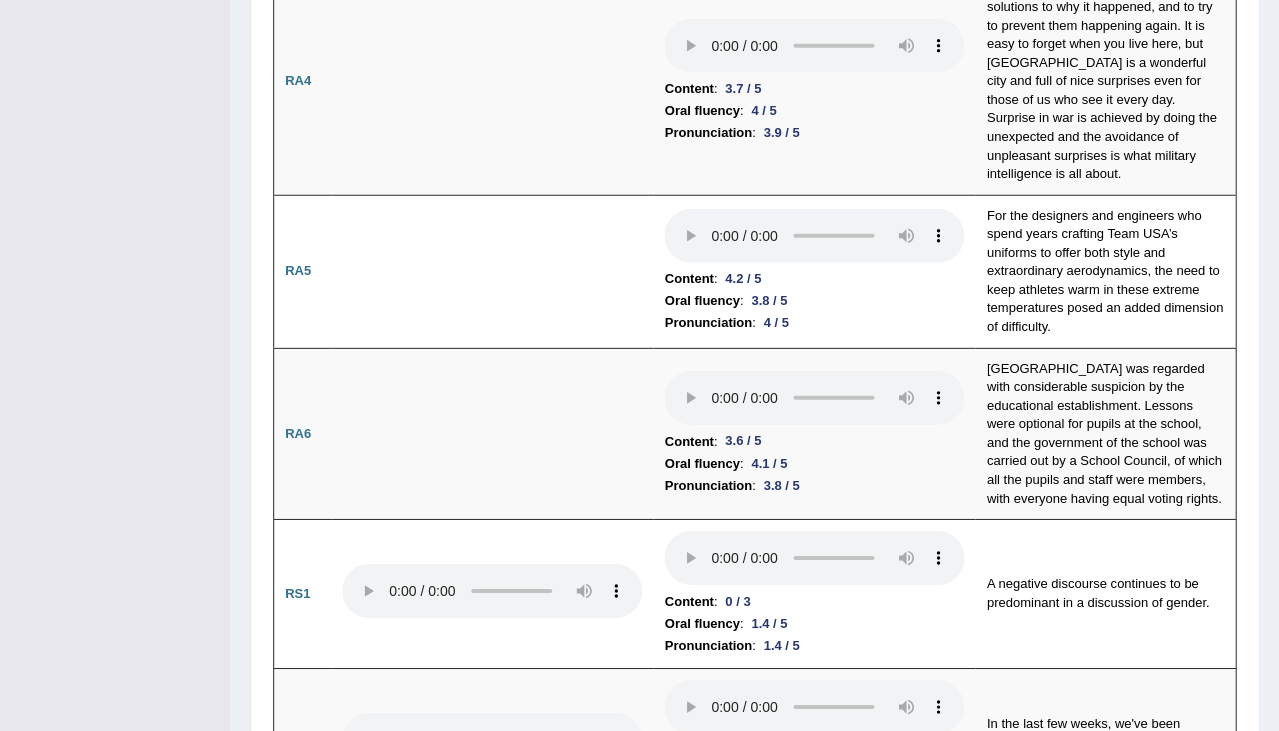 click at bounding box center [814, 855] 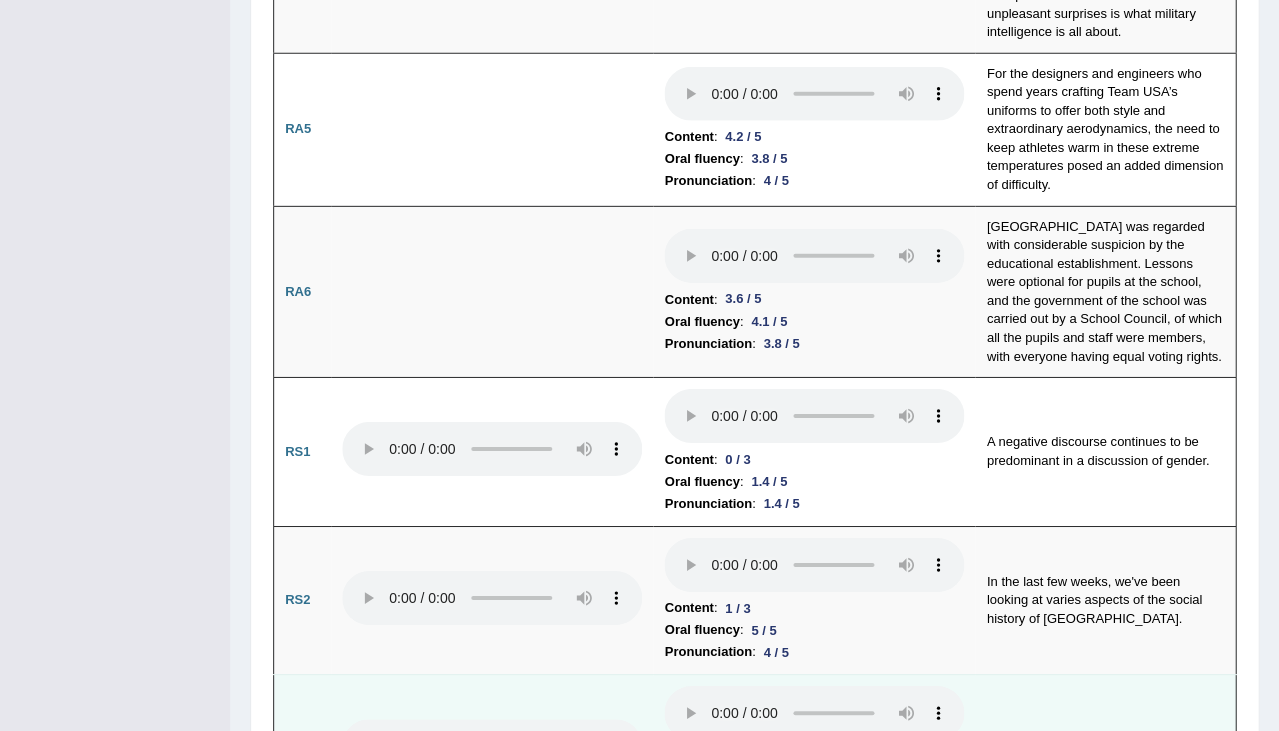scroll, scrollTop: 1241, scrollLeft: 0, axis: vertical 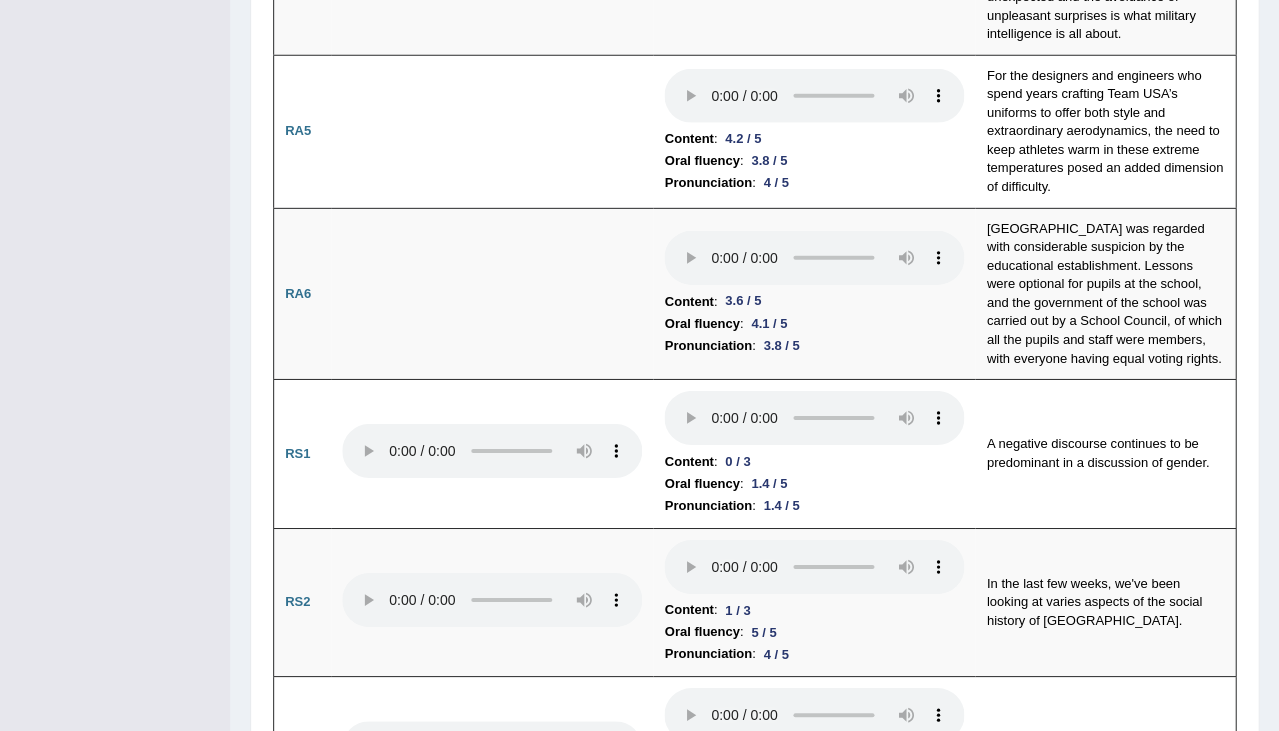 click at bounding box center (814, 1012) 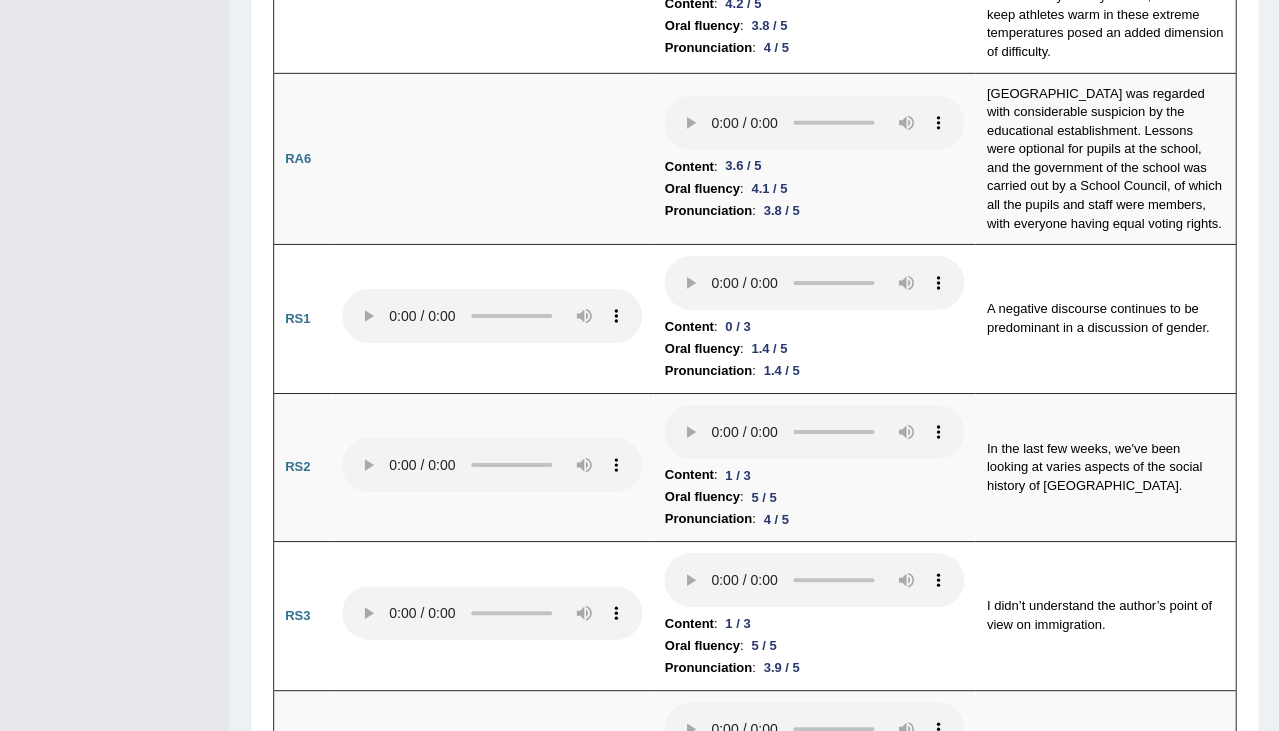 scroll, scrollTop: 1375, scrollLeft: 0, axis: vertical 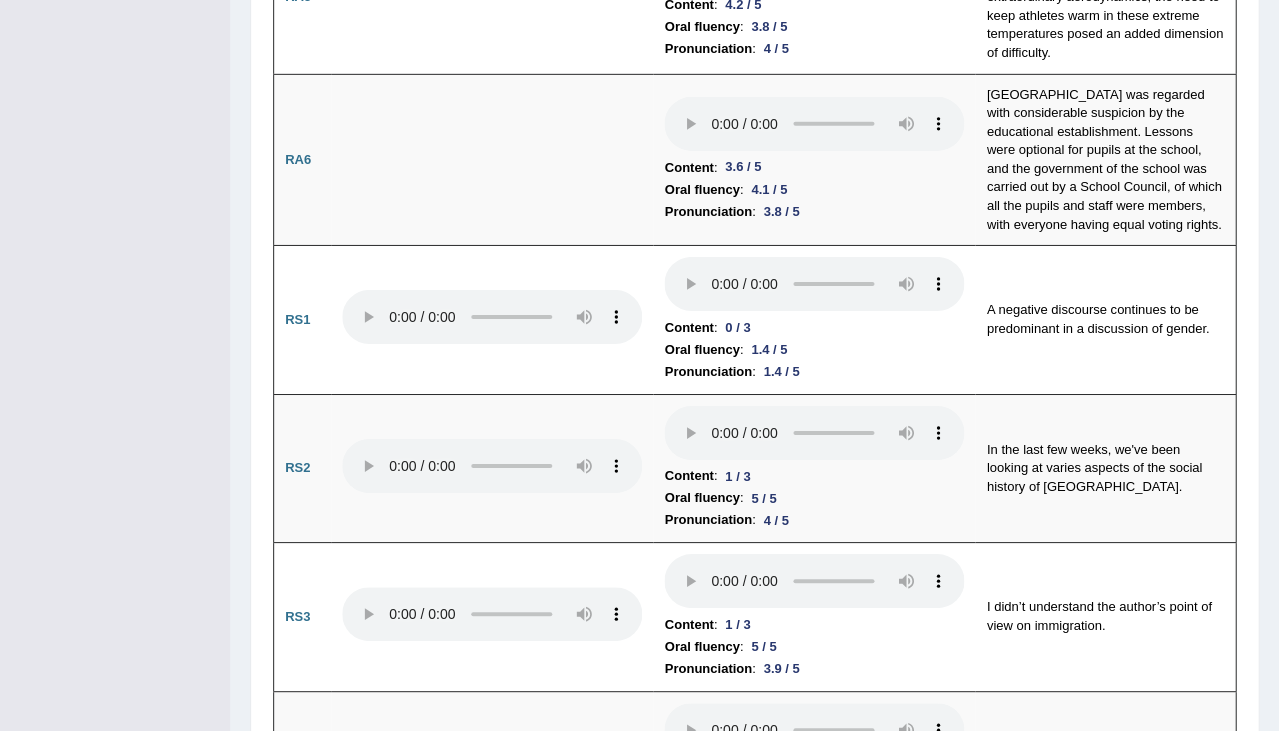 click at bounding box center [814, 878] 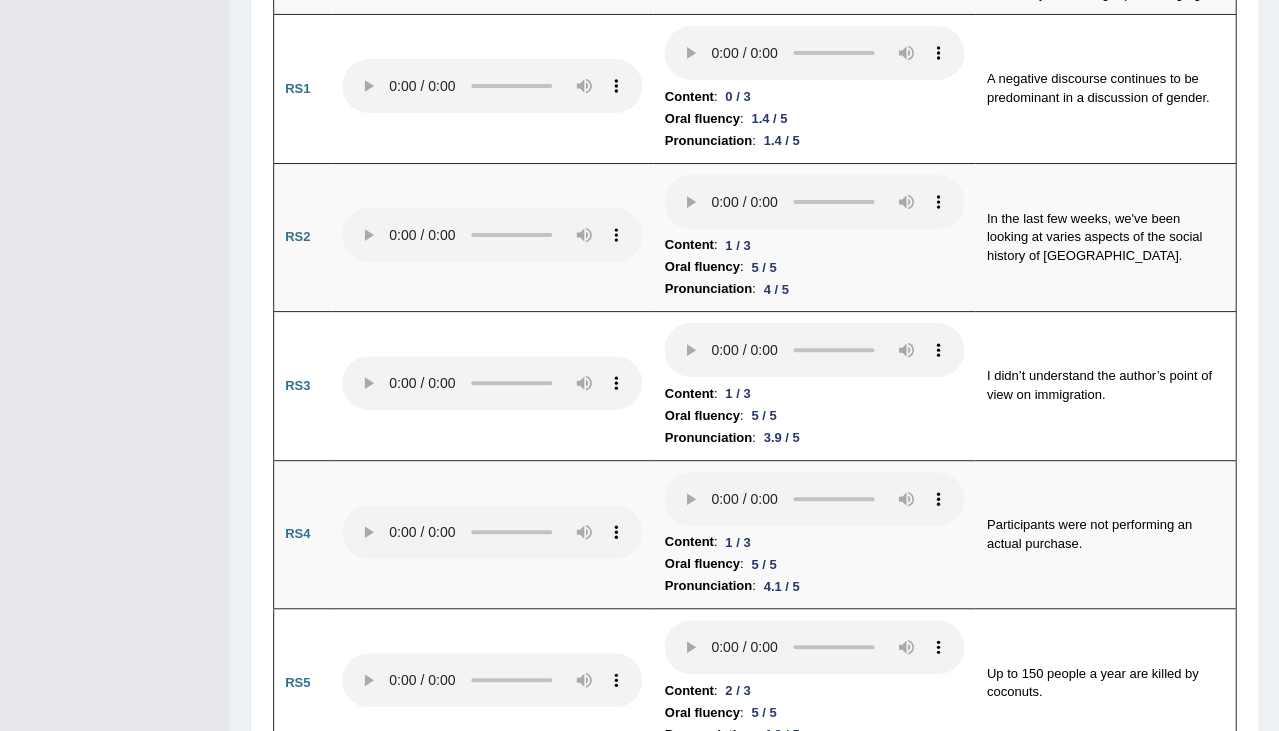 scroll, scrollTop: 1602, scrollLeft: 0, axis: vertical 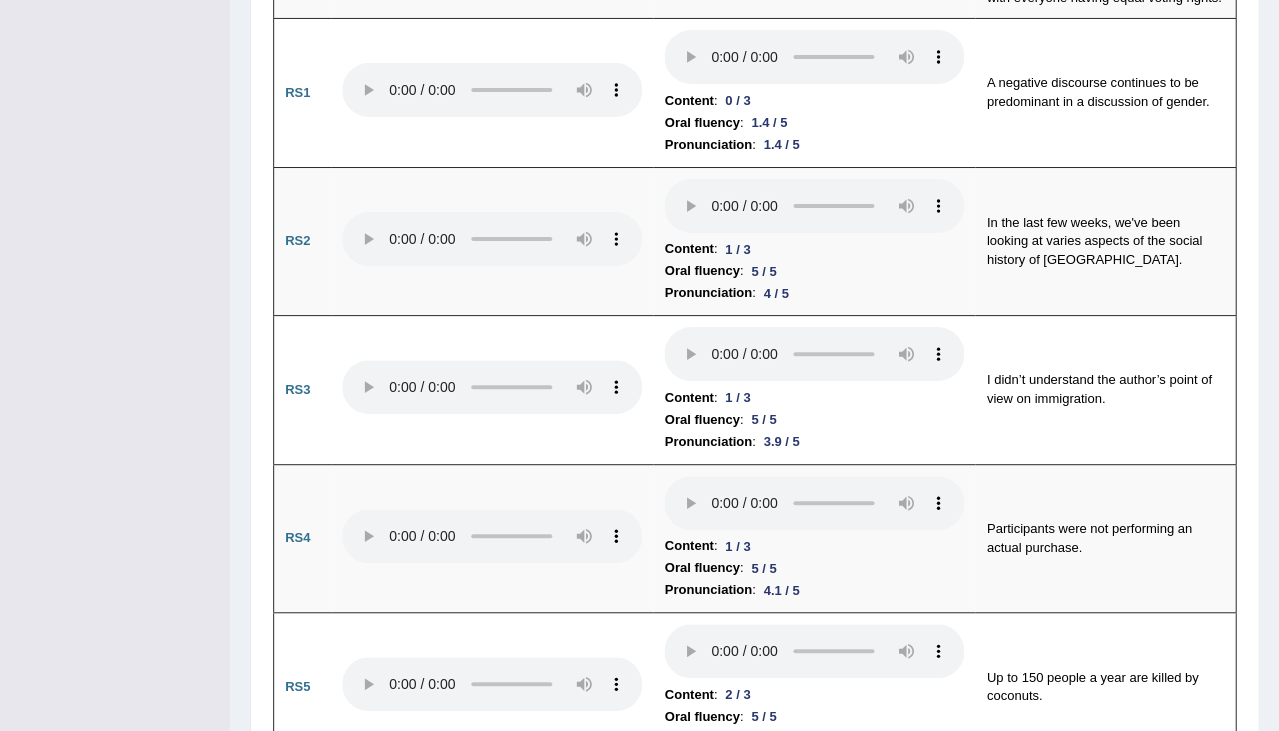 click at bounding box center [814, 948] 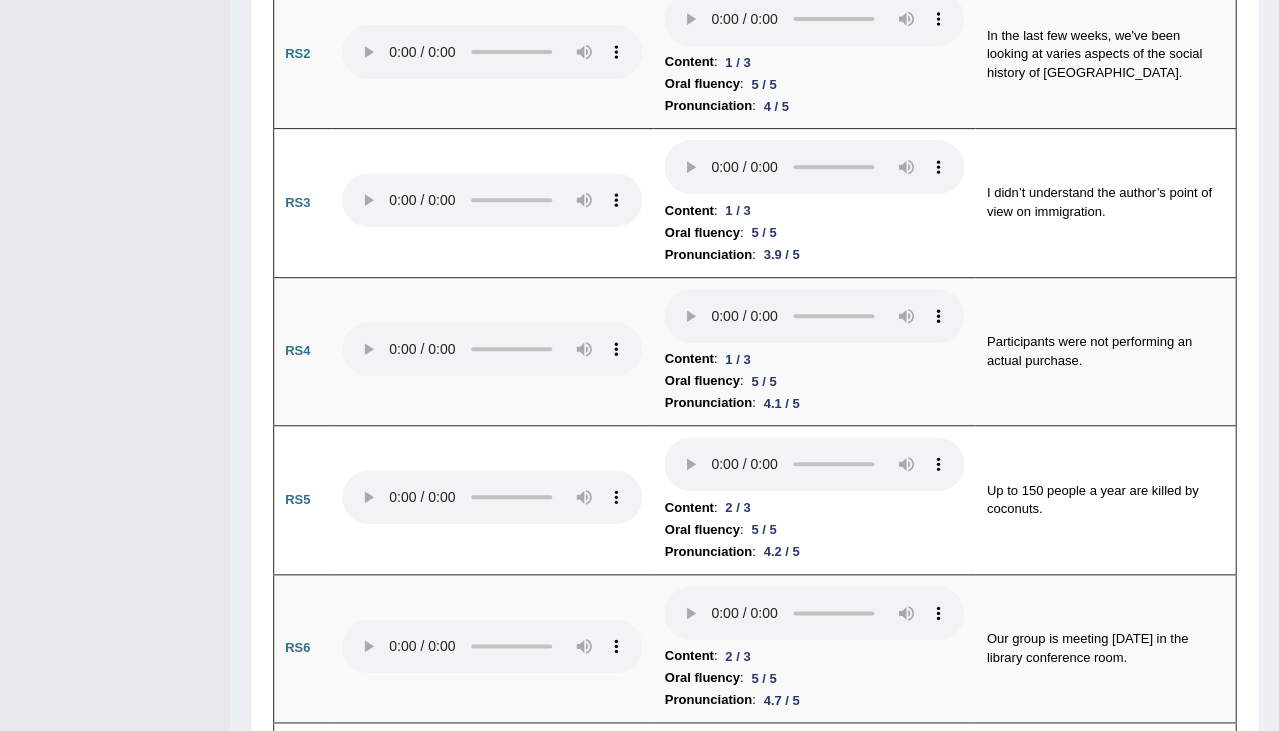 scroll, scrollTop: 1787, scrollLeft: 0, axis: vertical 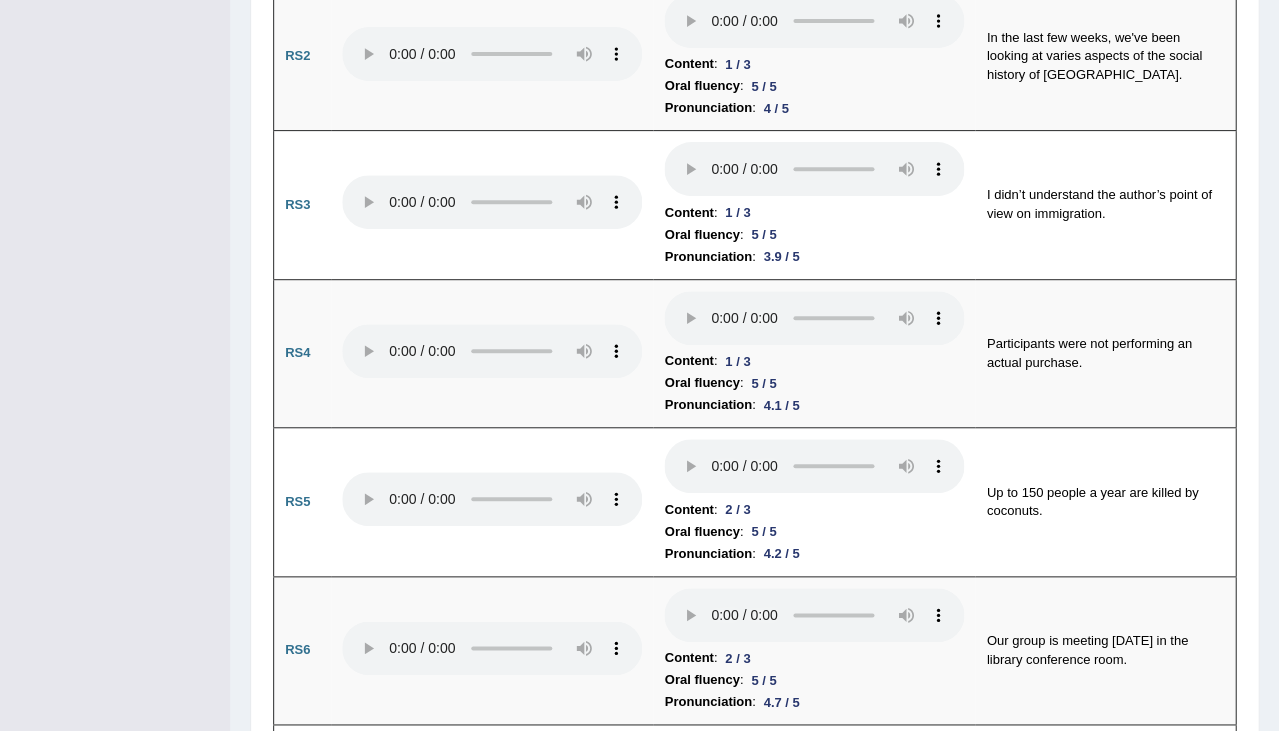 click at bounding box center (814, 912) 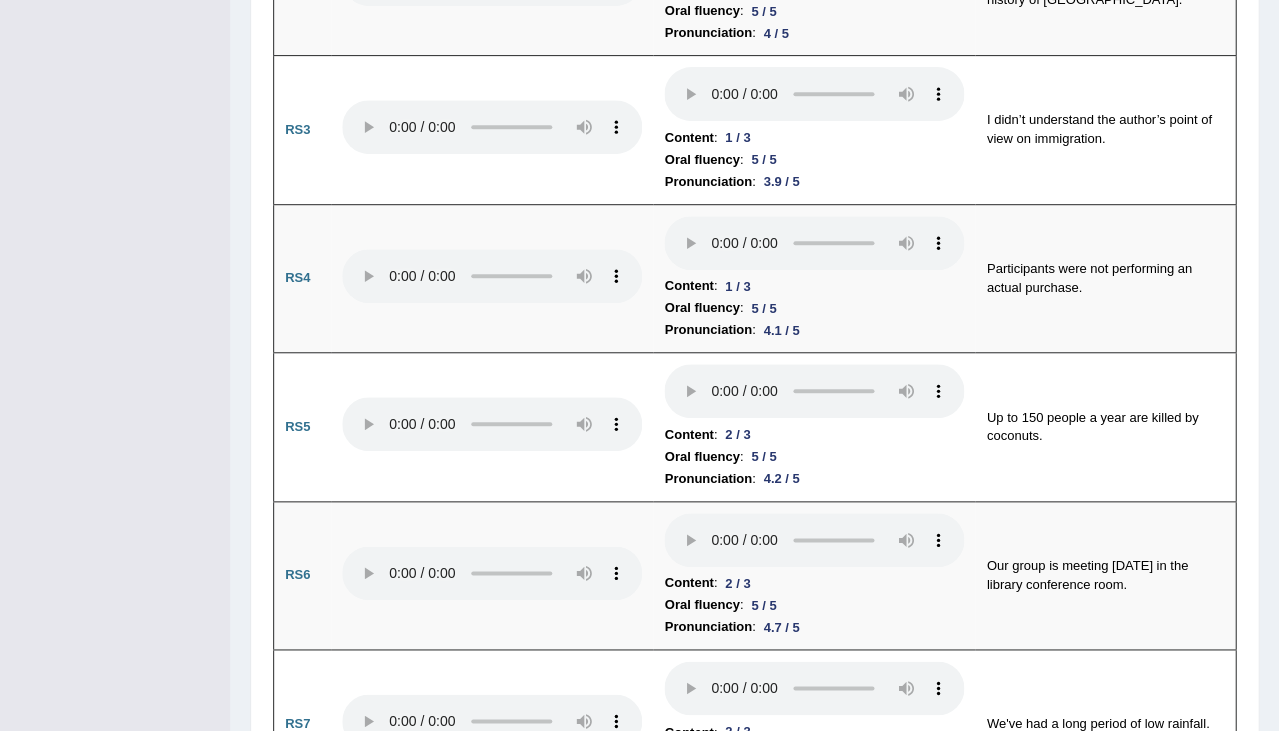scroll, scrollTop: 1870, scrollLeft: 0, axis: vertical 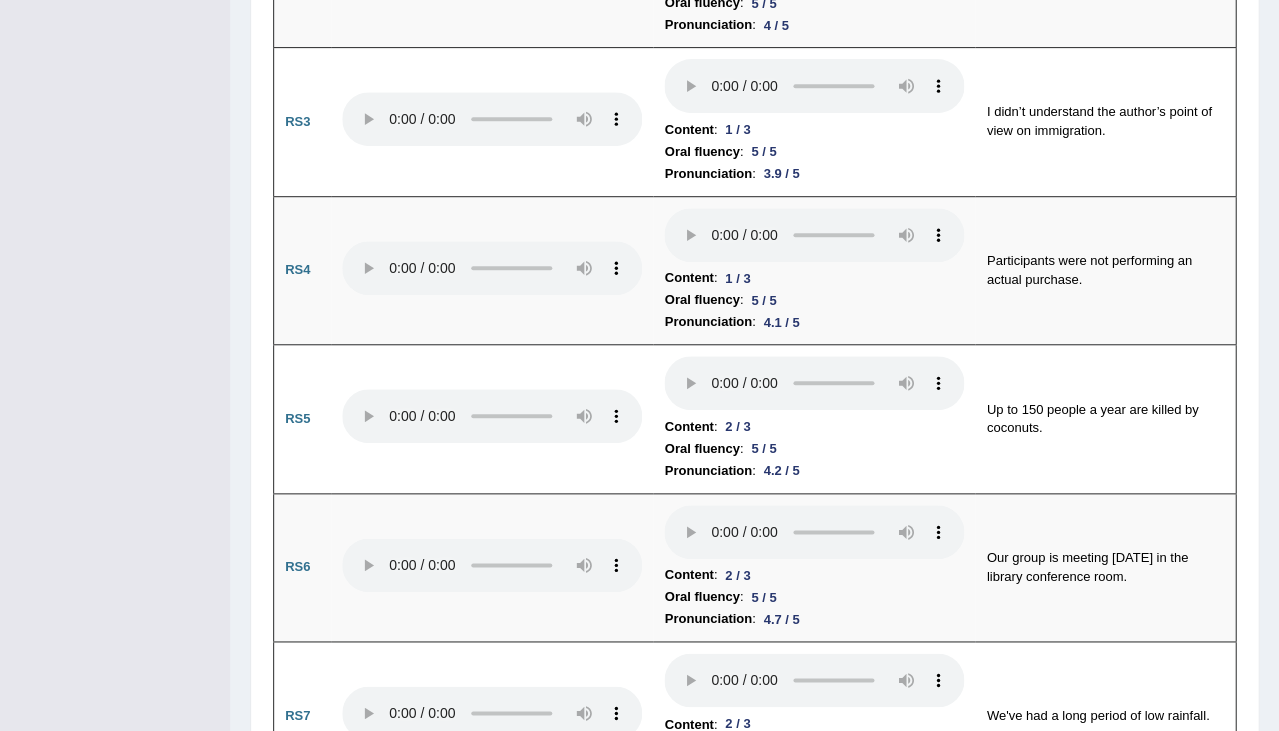 click at bounding box center (814, 978) 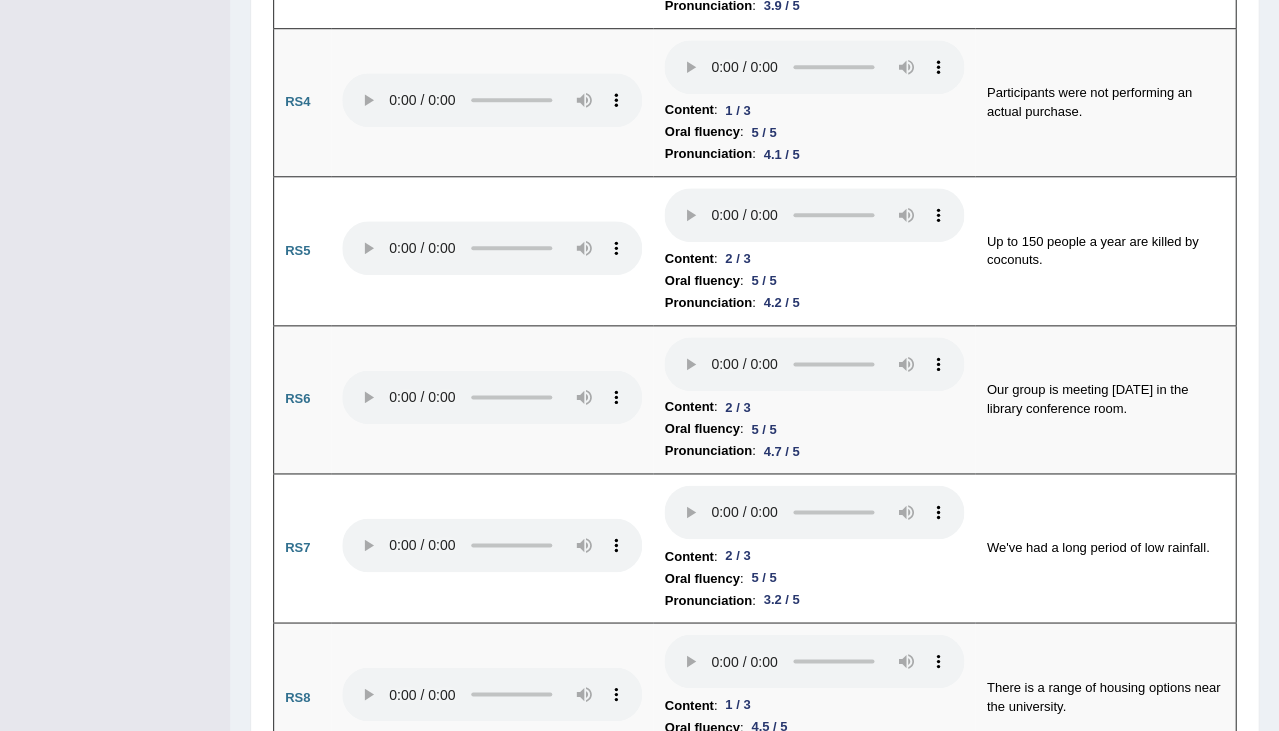 scroll, scrollTop: 2364, scrollLeft: 0, axis: vertical 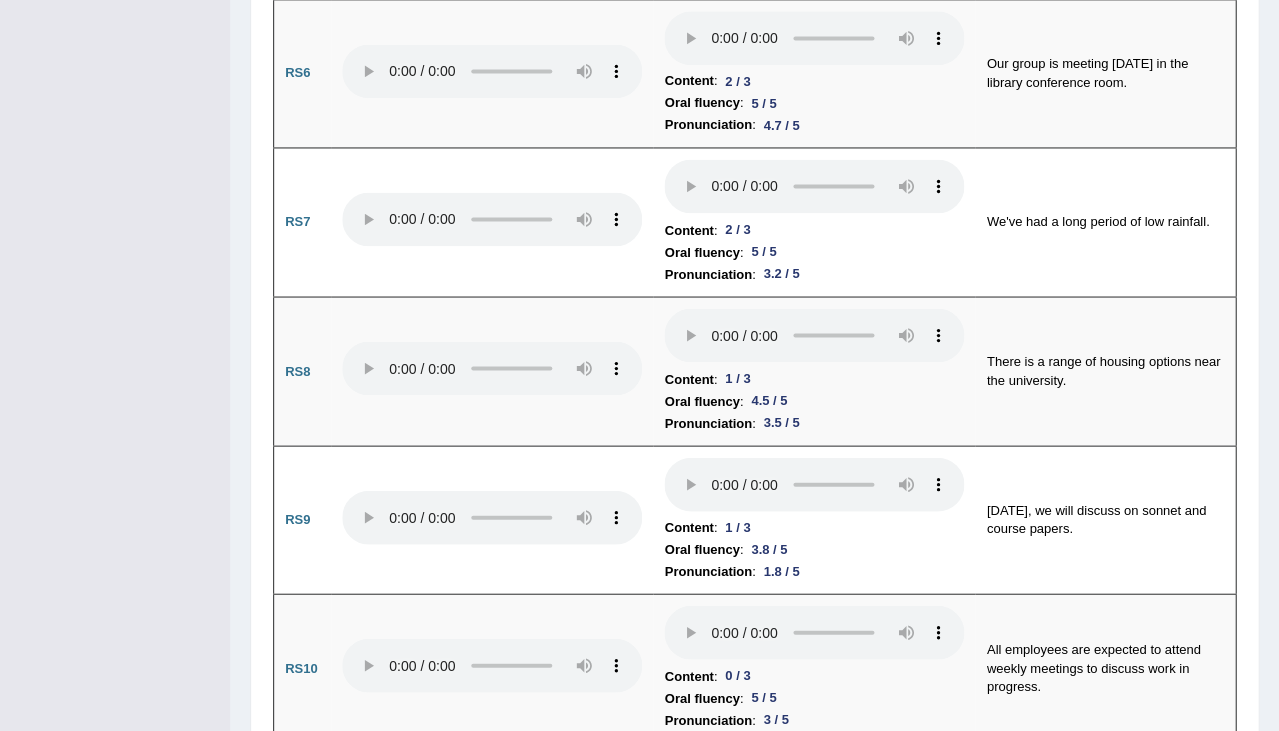 click at bounding box center (814, 798) 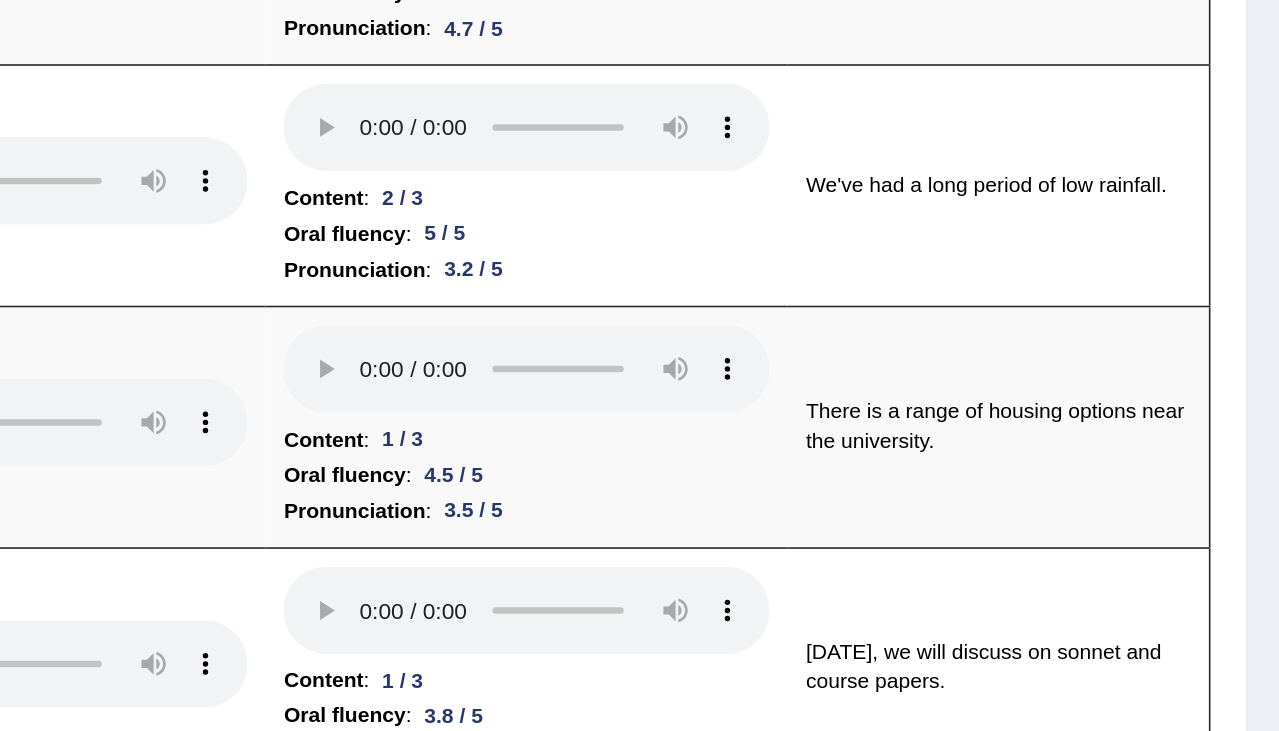 scroll, scrollTop: 2363, scrollLeft: 0, axis: vertical 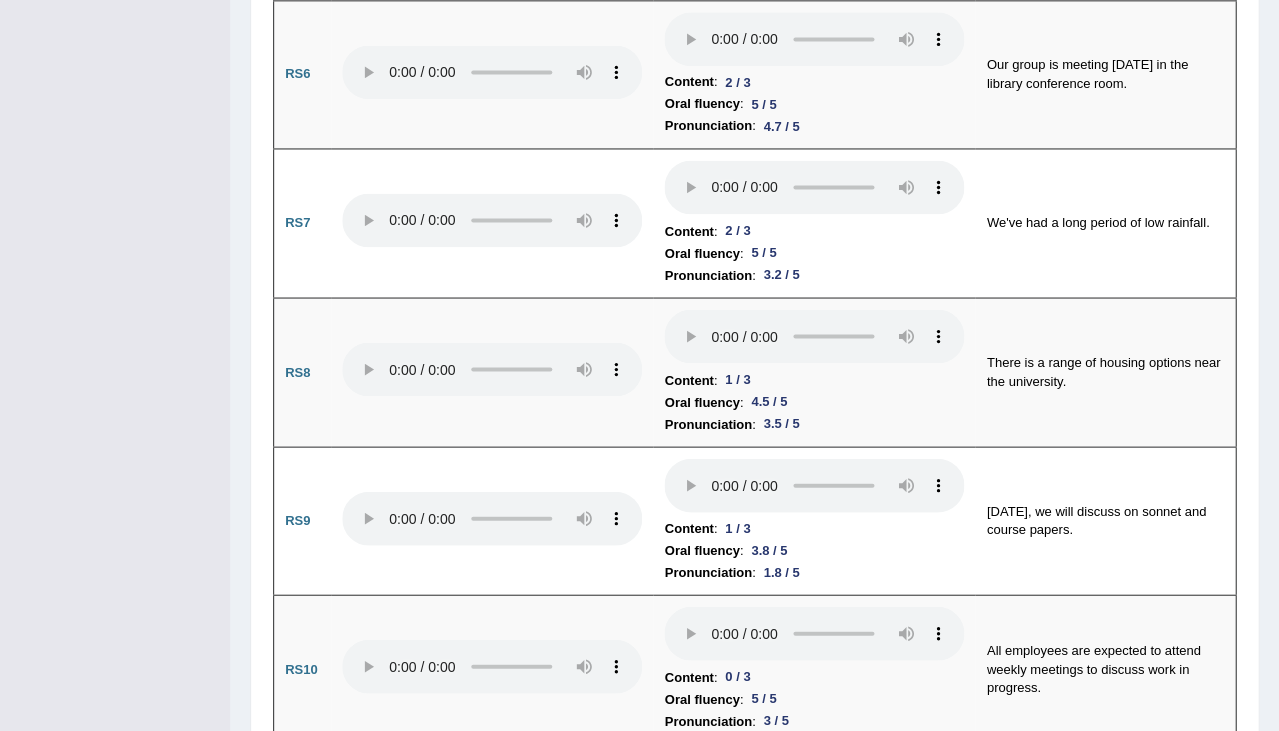 click at bounding box center (814, 965) 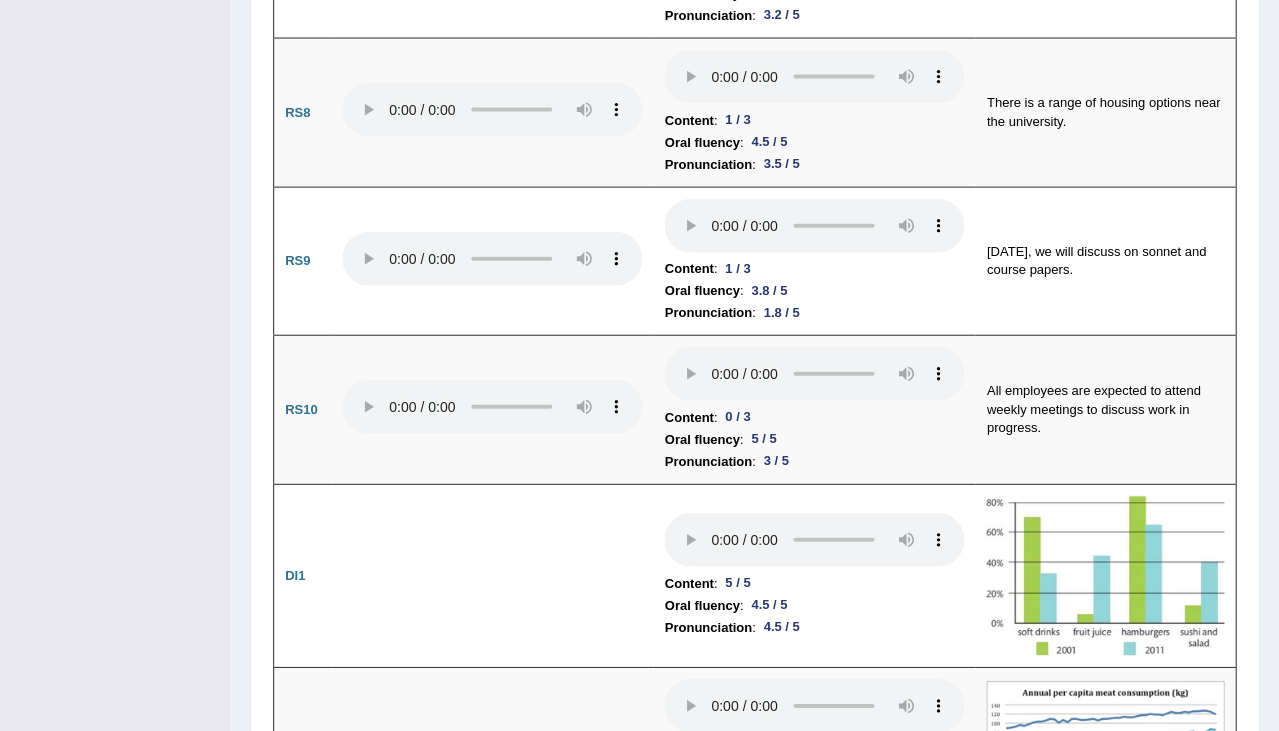 scroll, scrollTop: 2626, scrollLeft: 0, axis: vertical 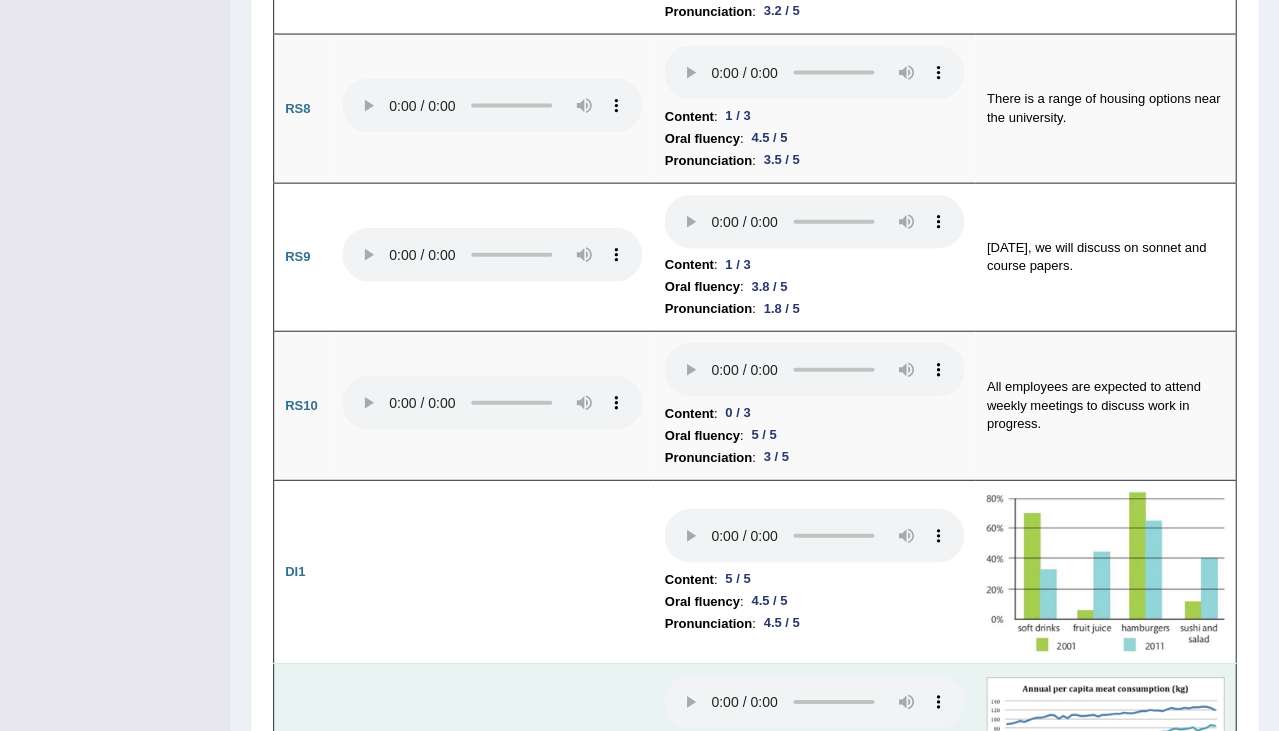 click at bounding box center [814, 702] 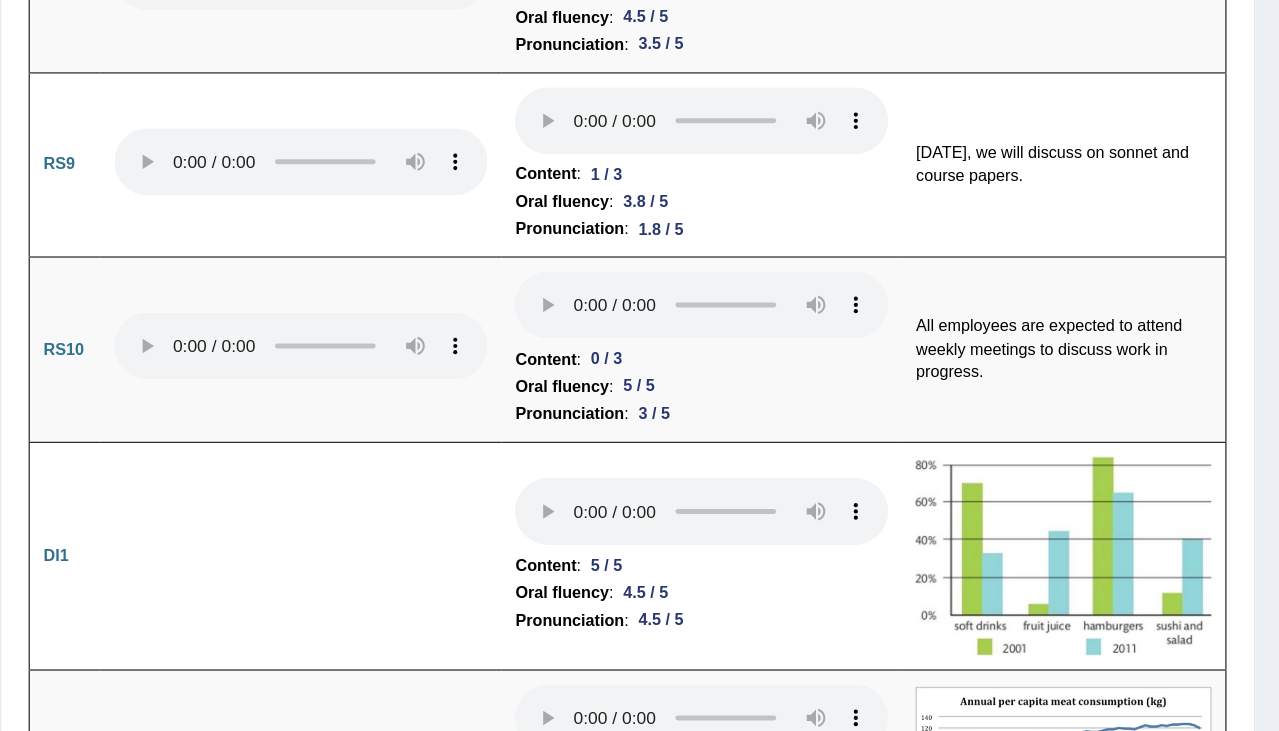 scroll, scrollTop: 2608, scrollLeft: 0, axis: vertical 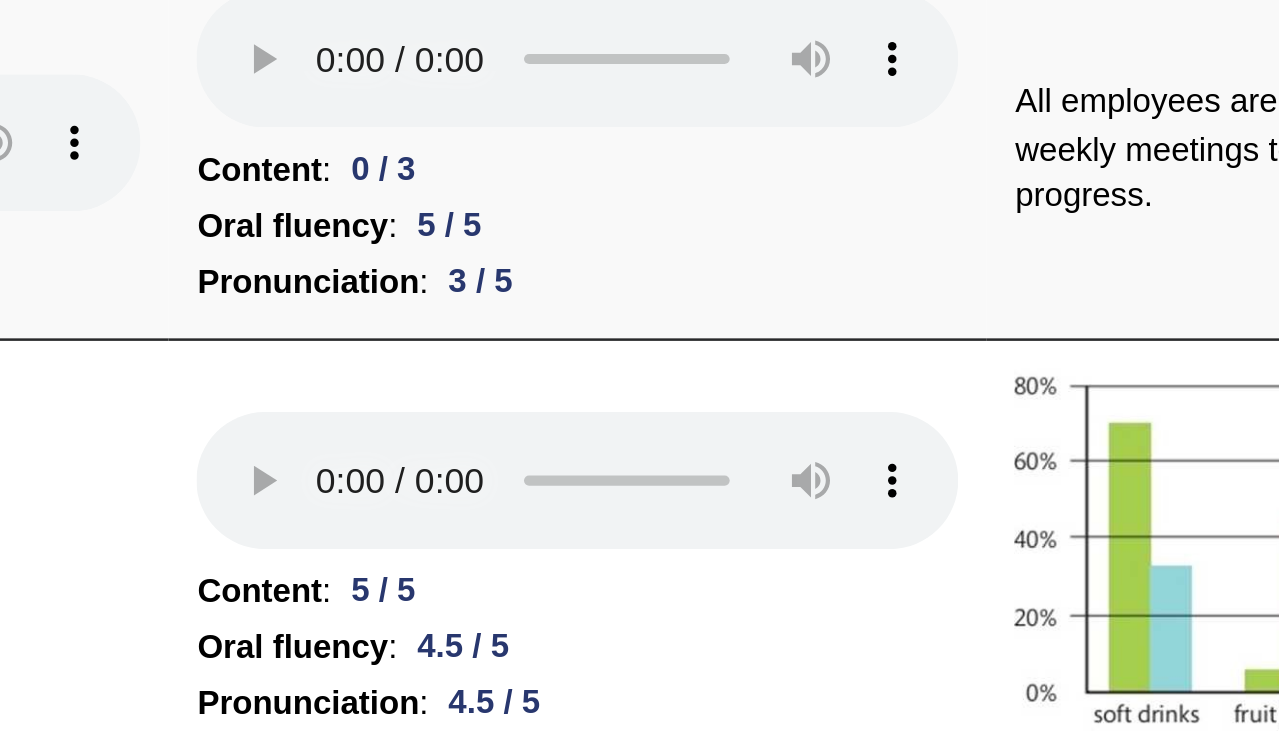 click at bounding box center [814, 883] 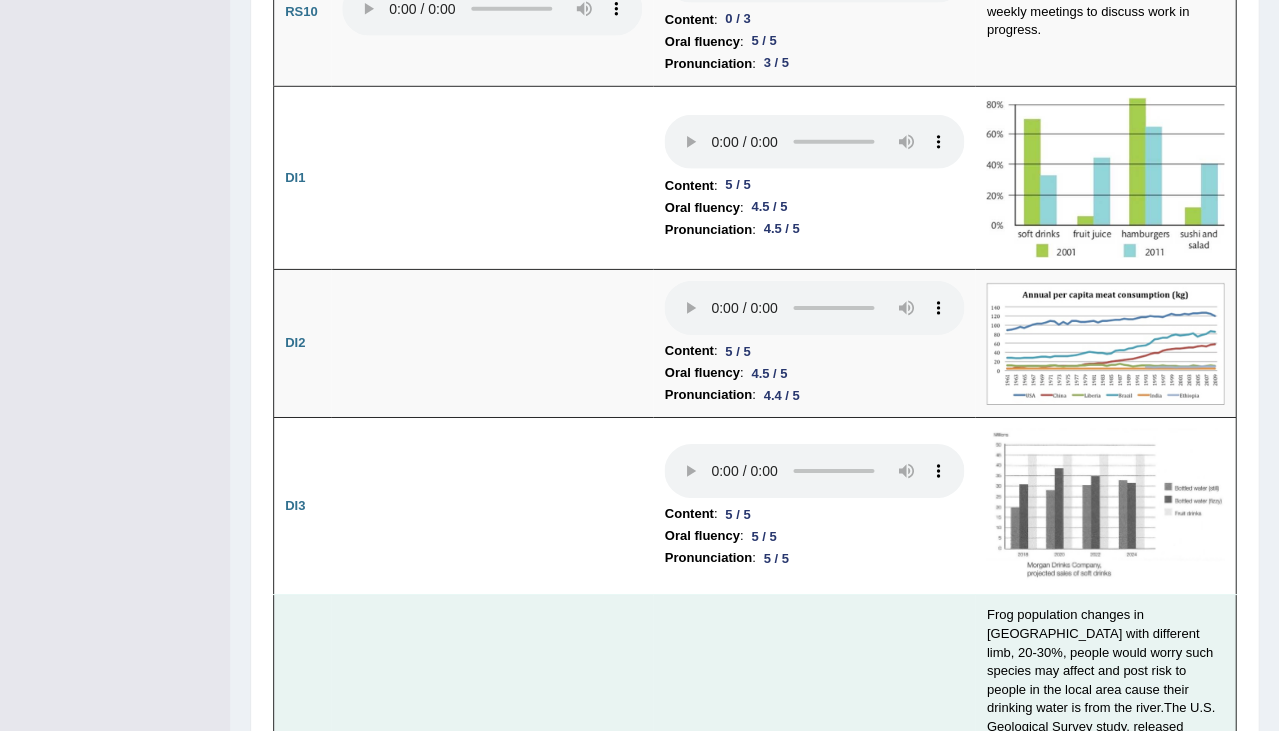 scroll, scrollTop: 3026, scrollLeft: 0, axis: vertical 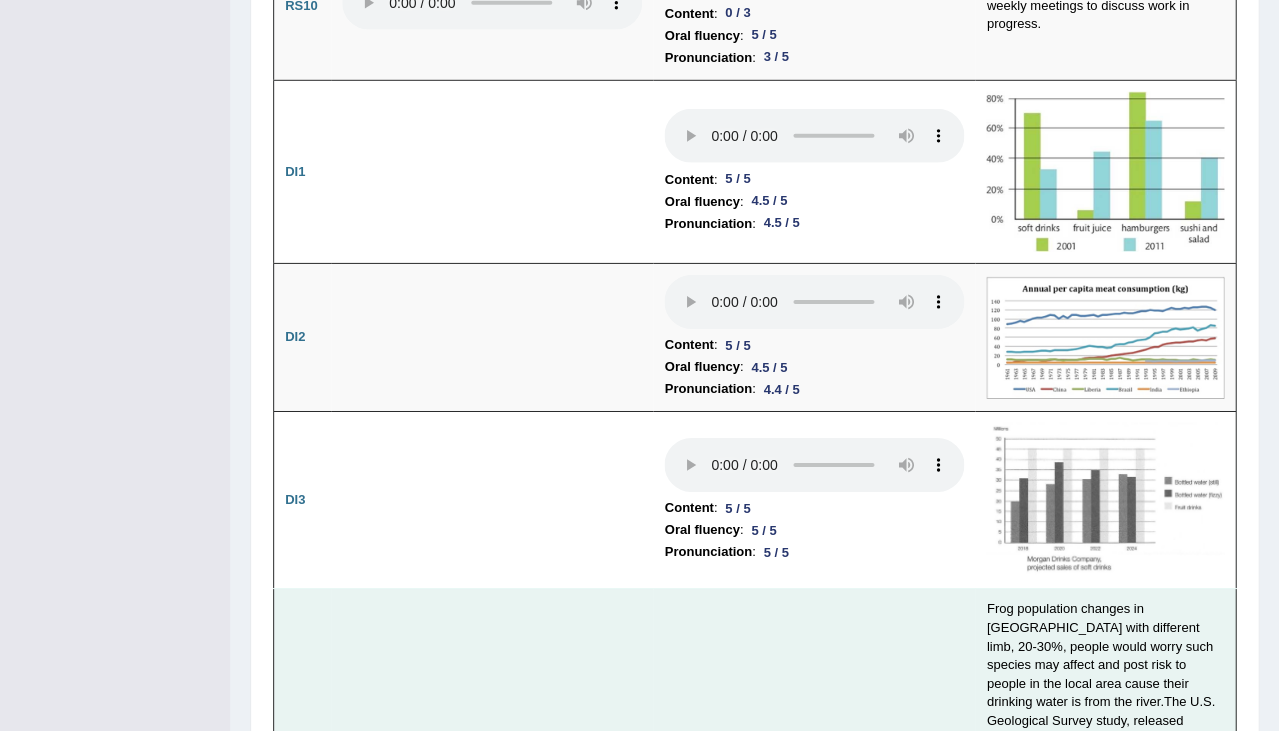click at bounding box center (814, 825) 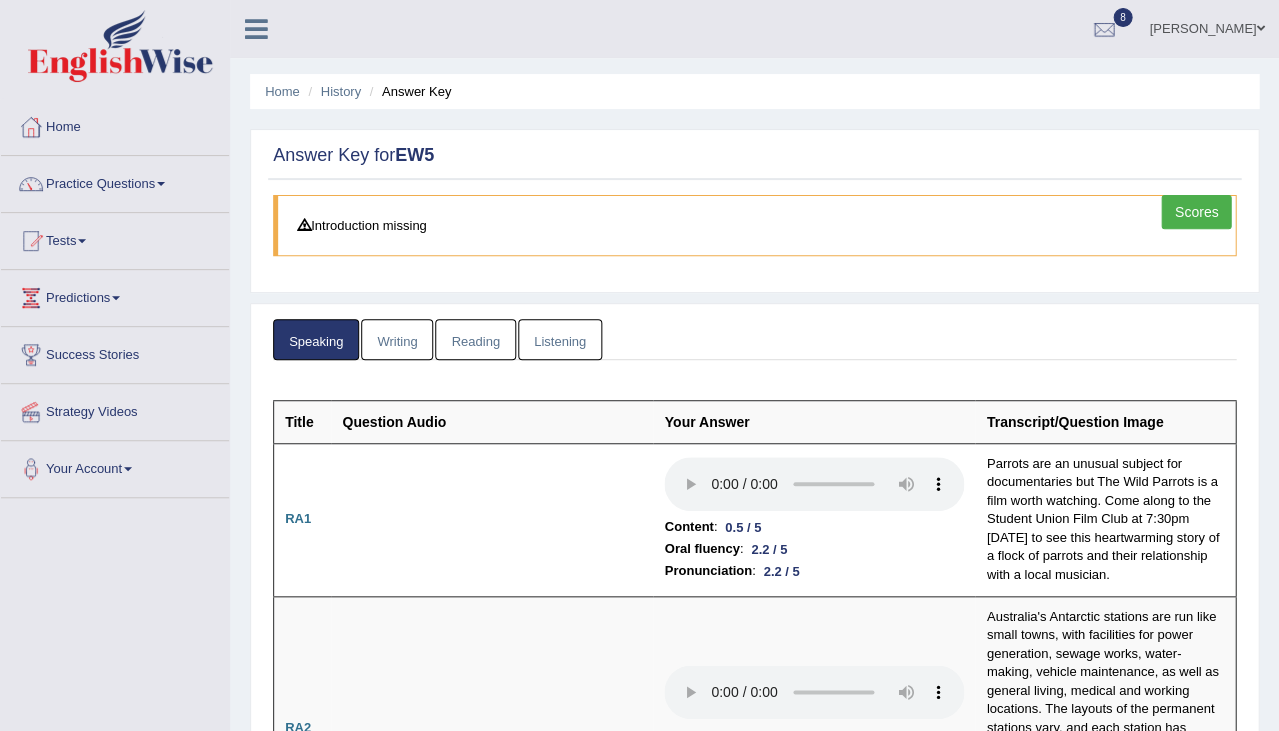 scroll, scrollTop: 0, scrollLeft: 0, axis: both 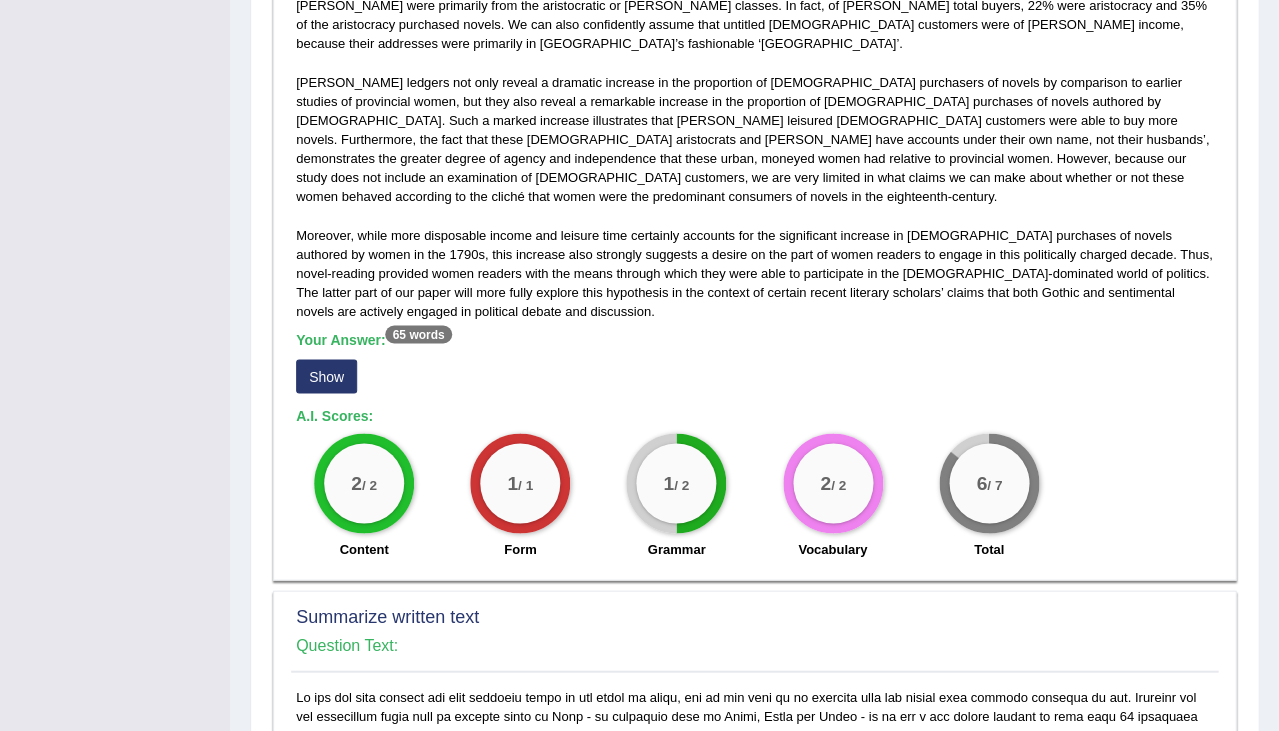 click on "Show" at bounding box center [326, 376] 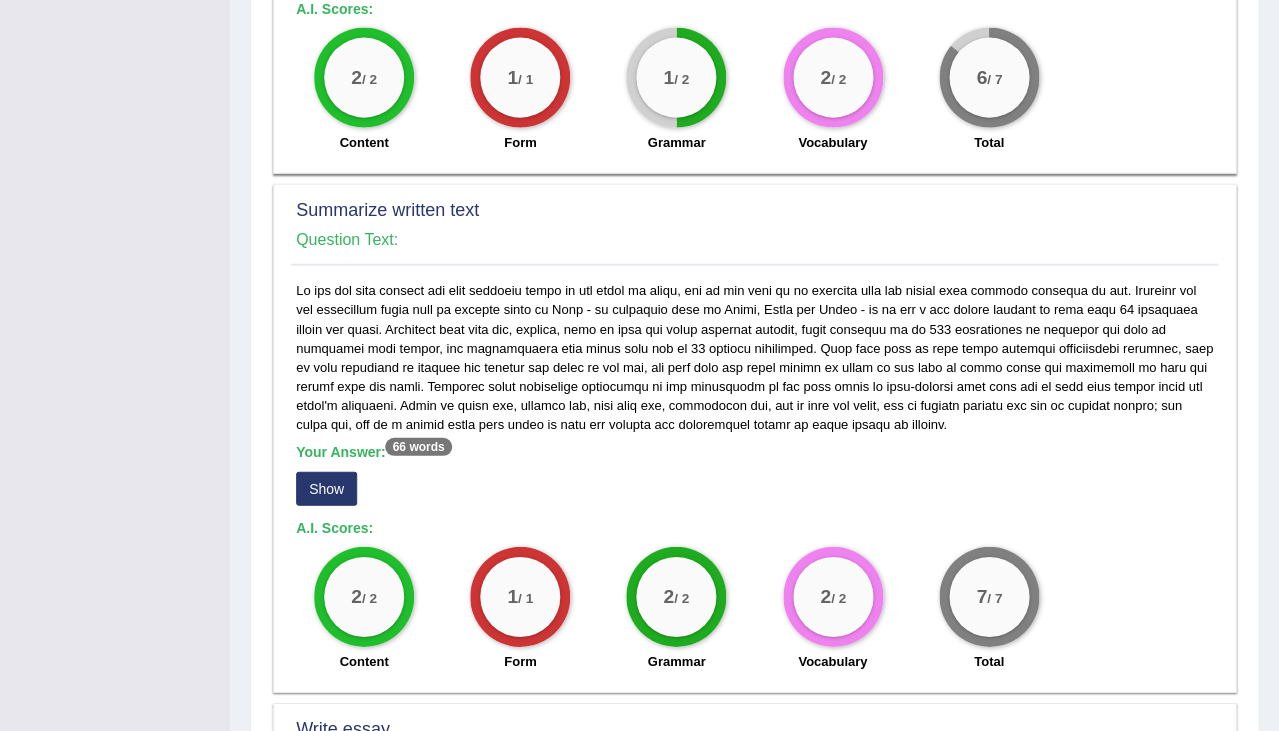 scroll, scrollTop: 1055, scrollLeft: 0, axis: vertical 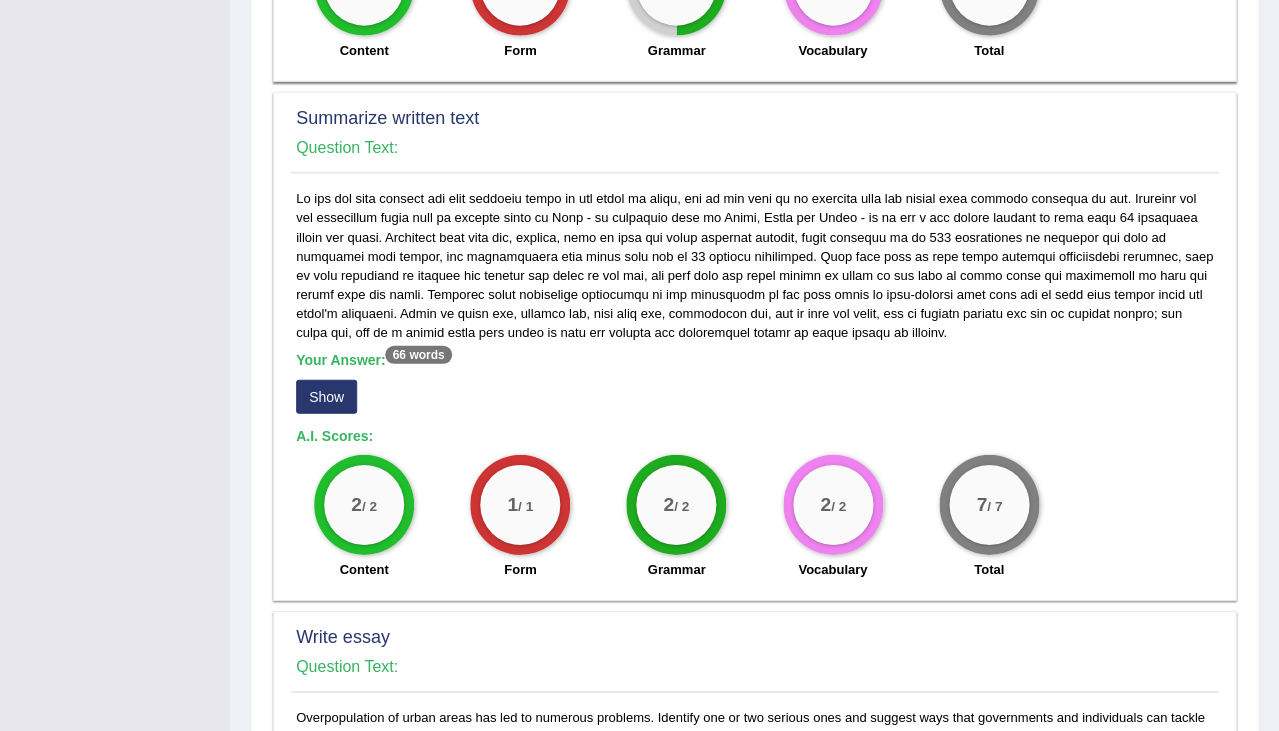 click on "Show" at bounding box center [326, 397] 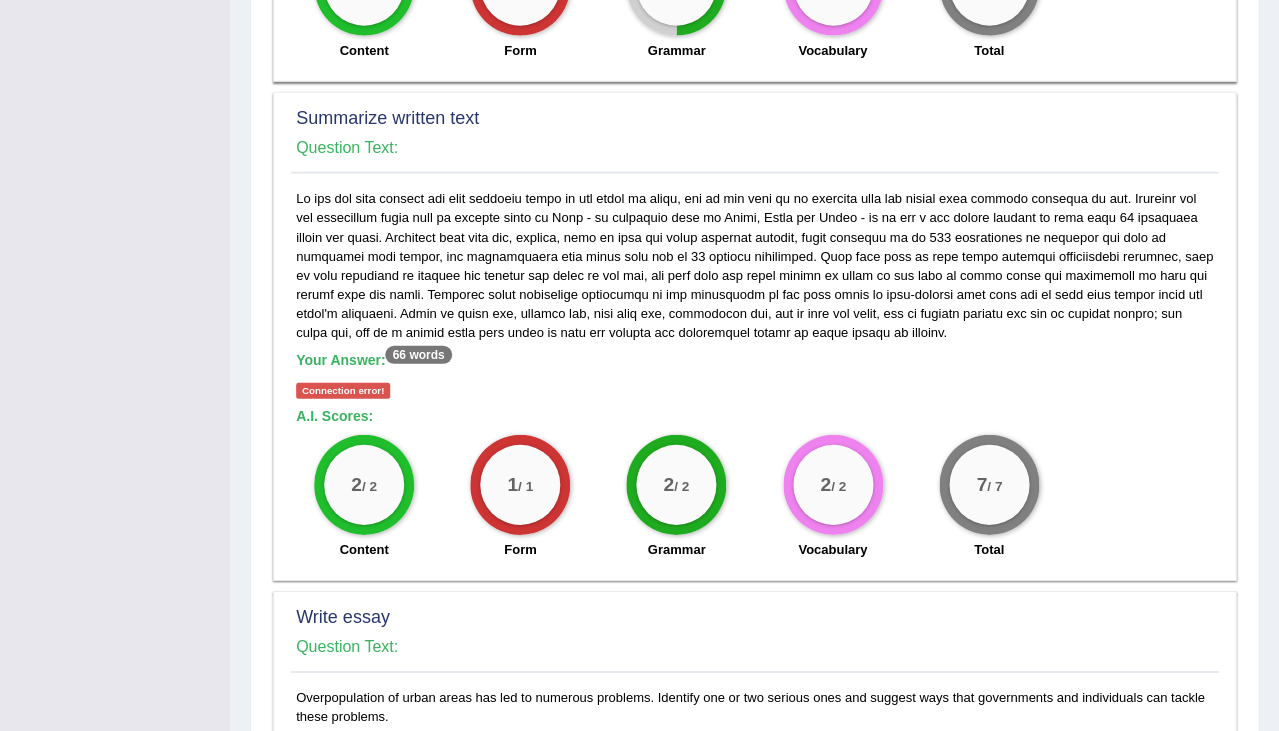 click on "Connection error!" at bounding box center (343, 391) 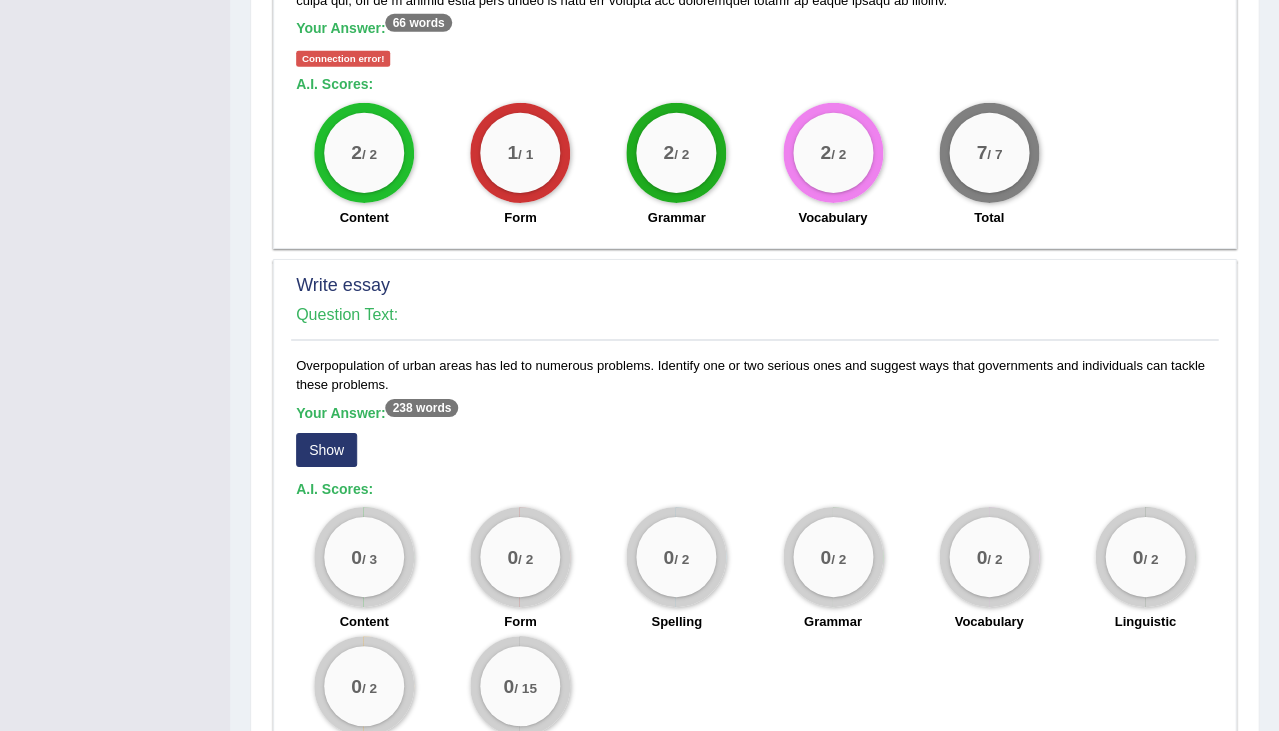 scroll, scrollTop: 1388, scrollLeft: 0, axis: vertical 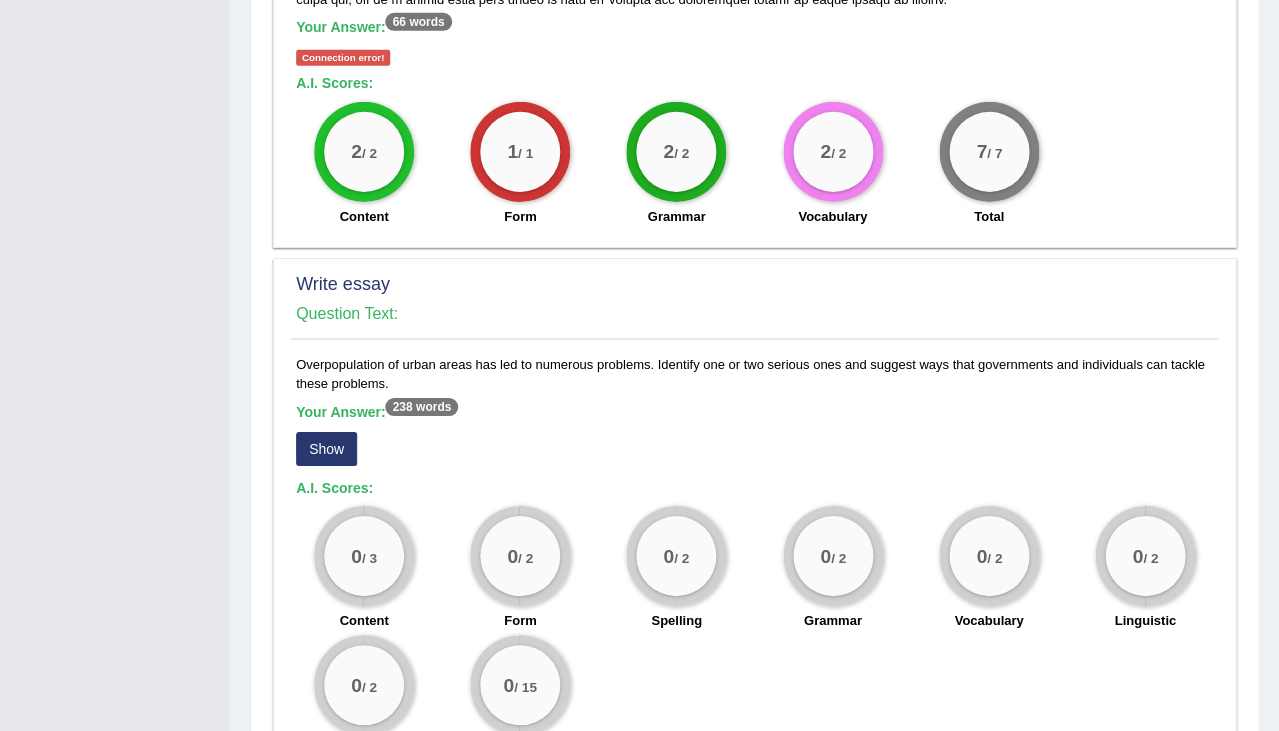 click on "Show" at bounding box center [326, 449] 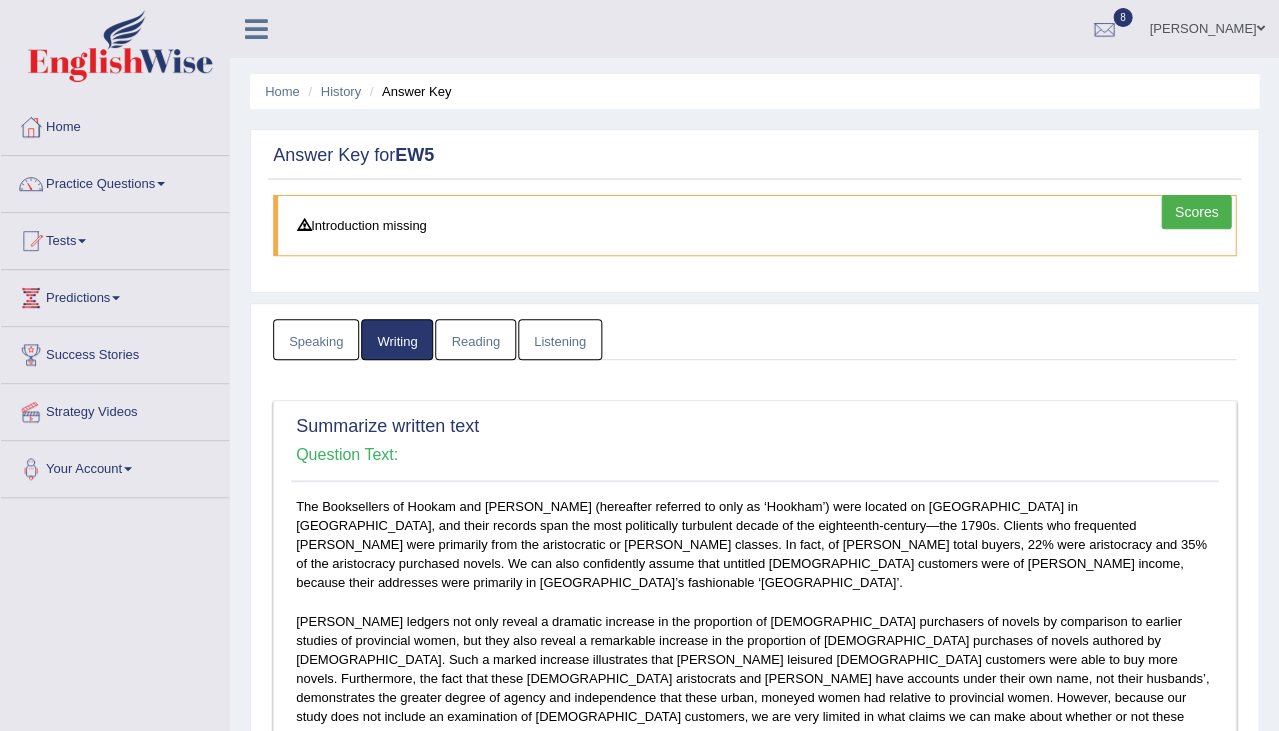 scroll, scrollTop: 0, scrollLeft: 0, axis: both 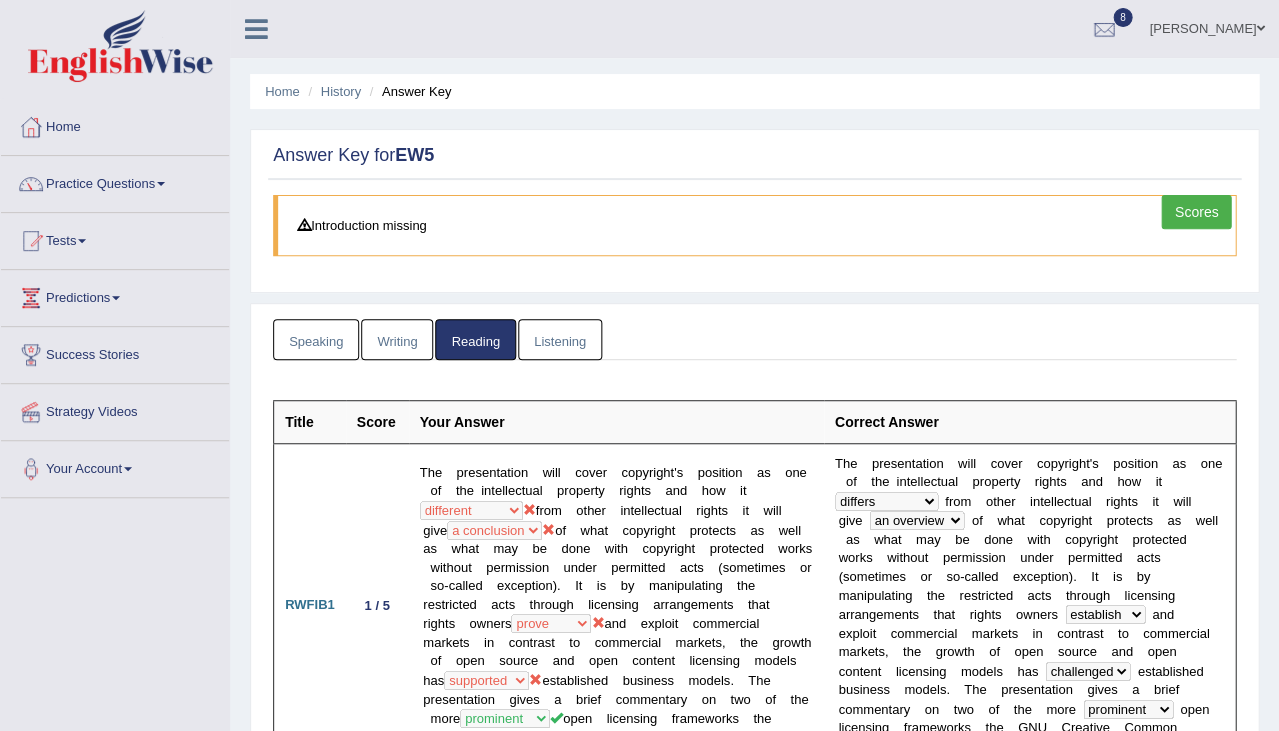 click on "Listening" at bounding box center [560, 339] 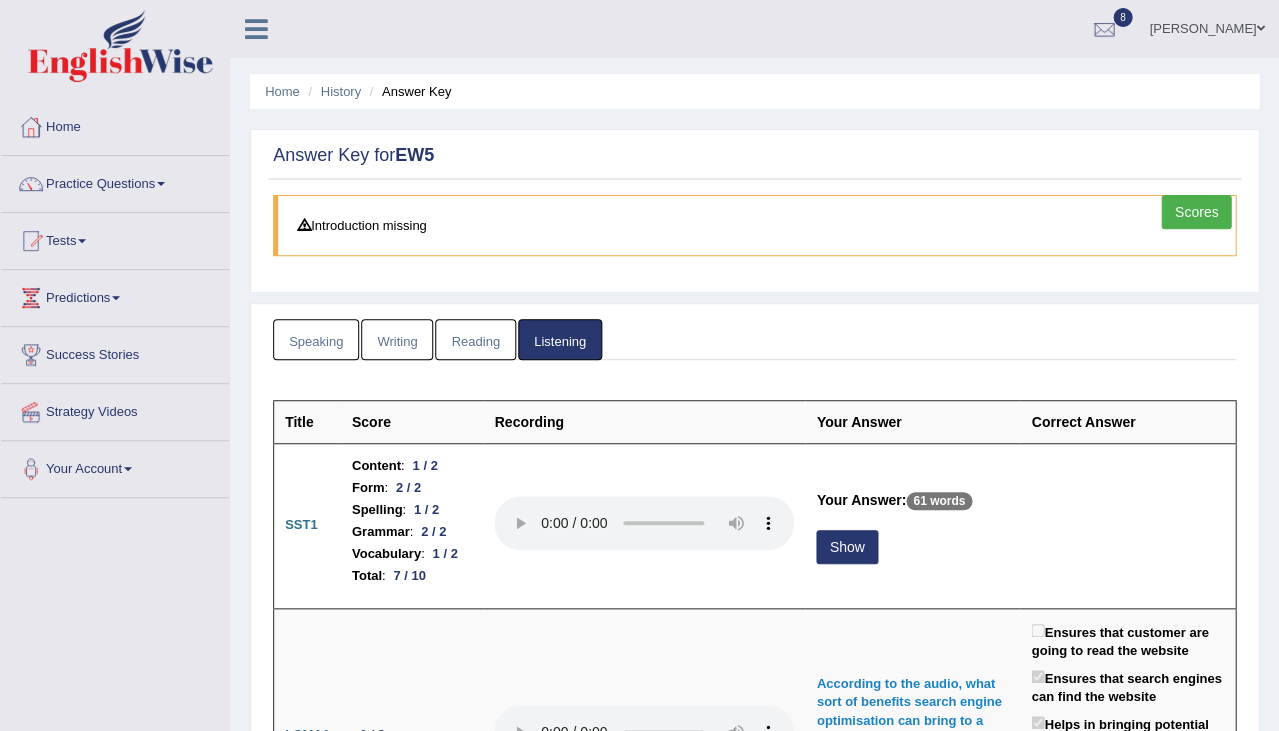 click on "Reading" at bounding box center (475, 339) 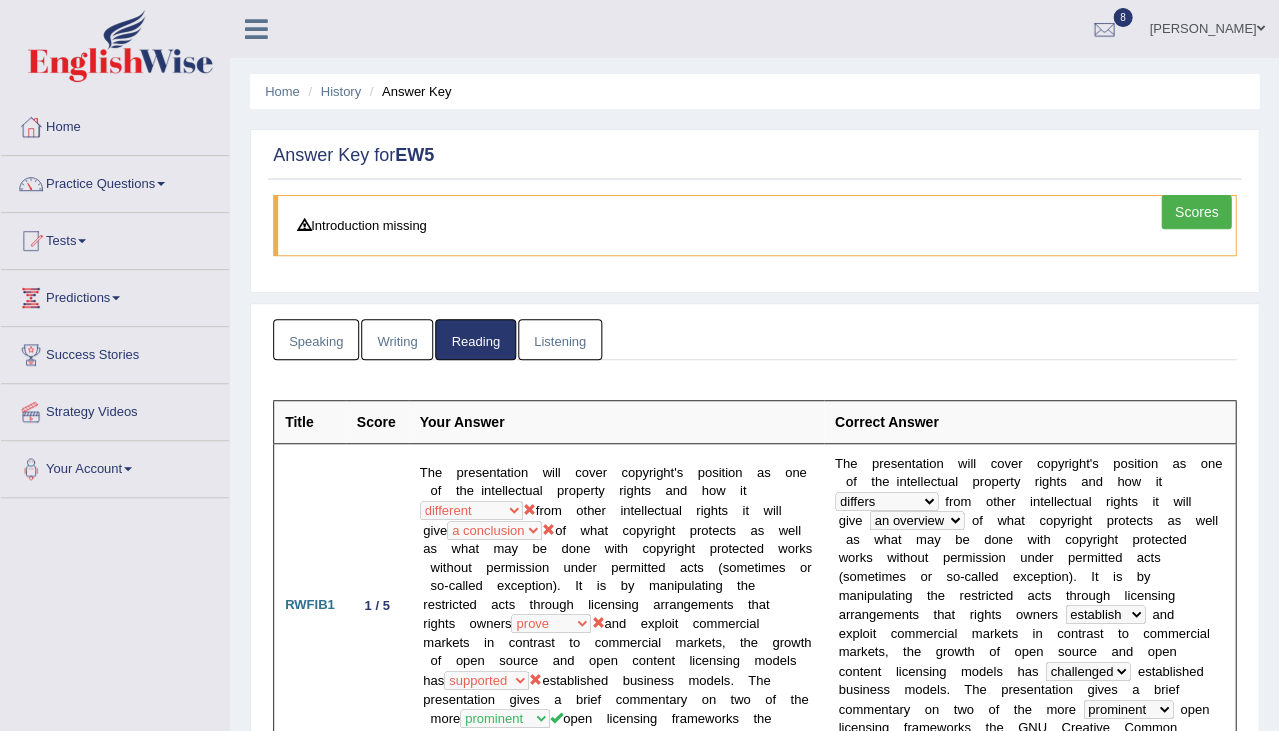 scroll, scrollTop: 0, scrollLeft: 0, axis: both 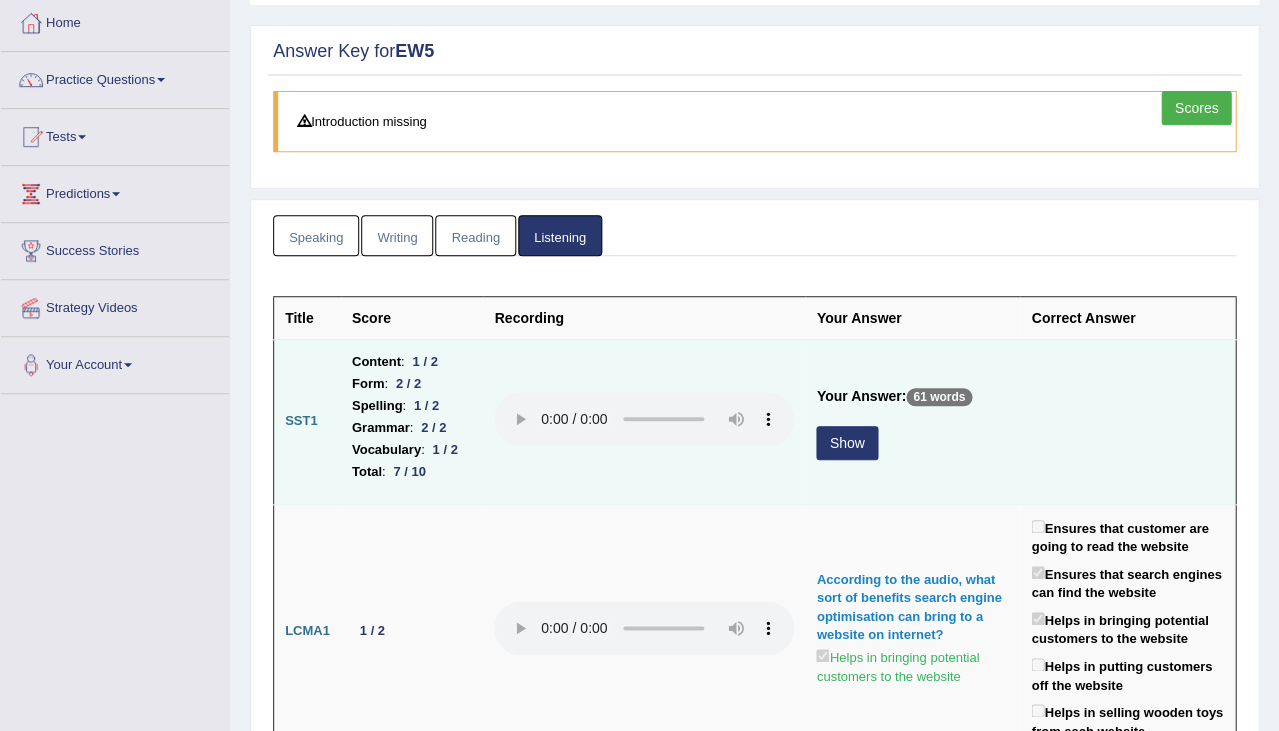 click on "Show" at bounding box center (846, 443) 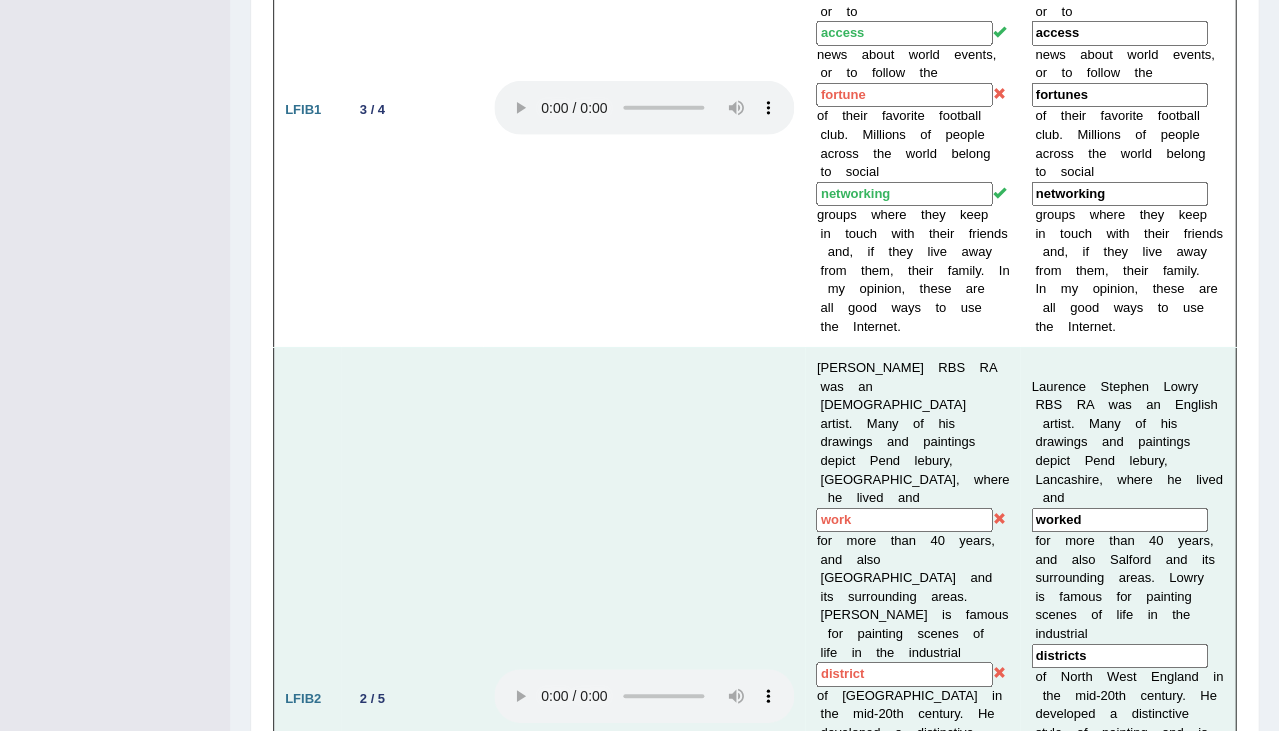 scroll, scrollTop: 1314, scrollLeft: 0, axis: vertical 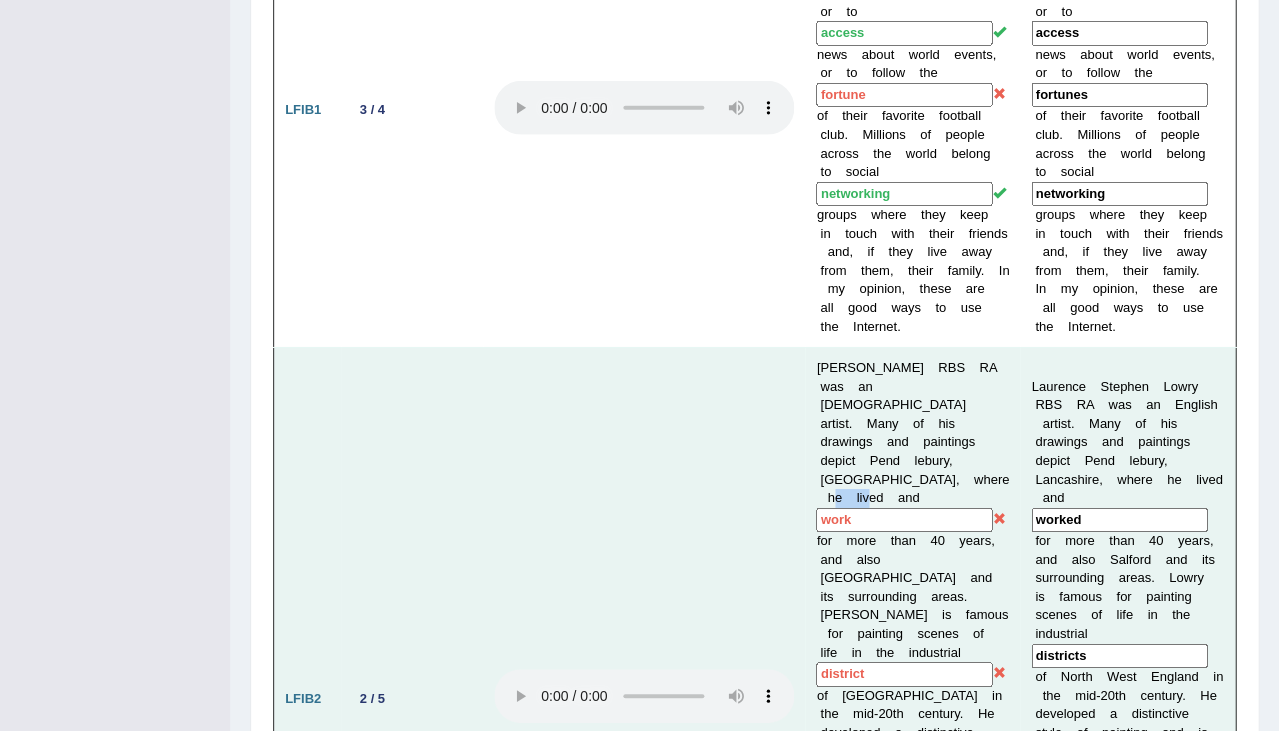 drag, startPoint x: 960, startPoint y: 322, endPoint x: 997, endPoint y: 322, distance: 37 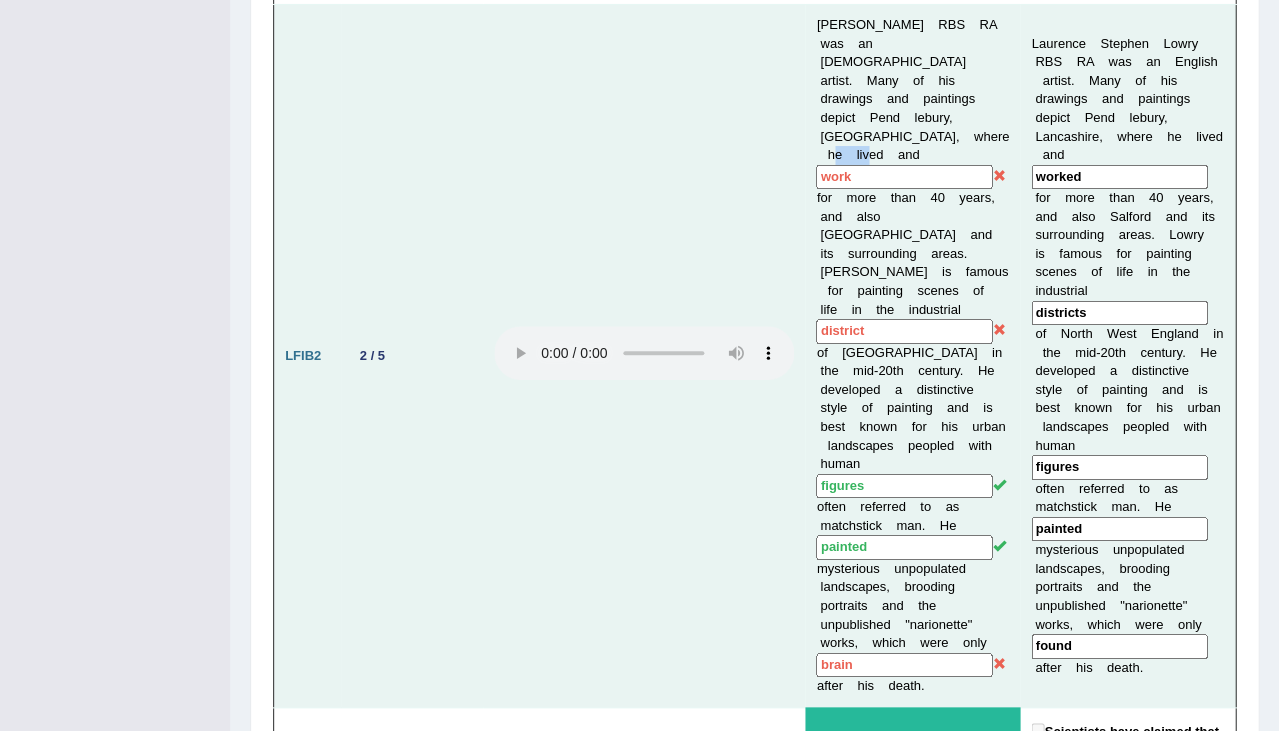 scroll, scrollTop: 1657, scrollLeft: 0, axis: vertical 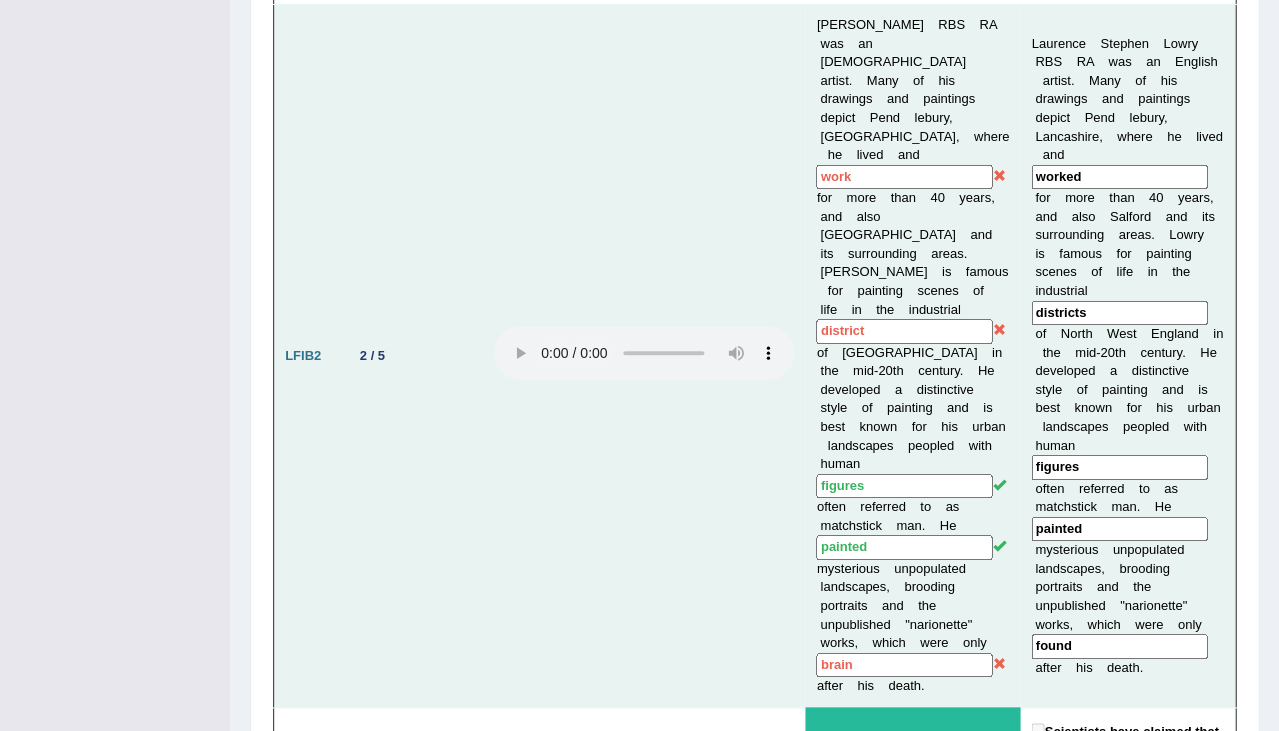 drag, startPoint x: 853, startPoint y: 469, endPoint x: 805, endPoint y: 483, distance: 50 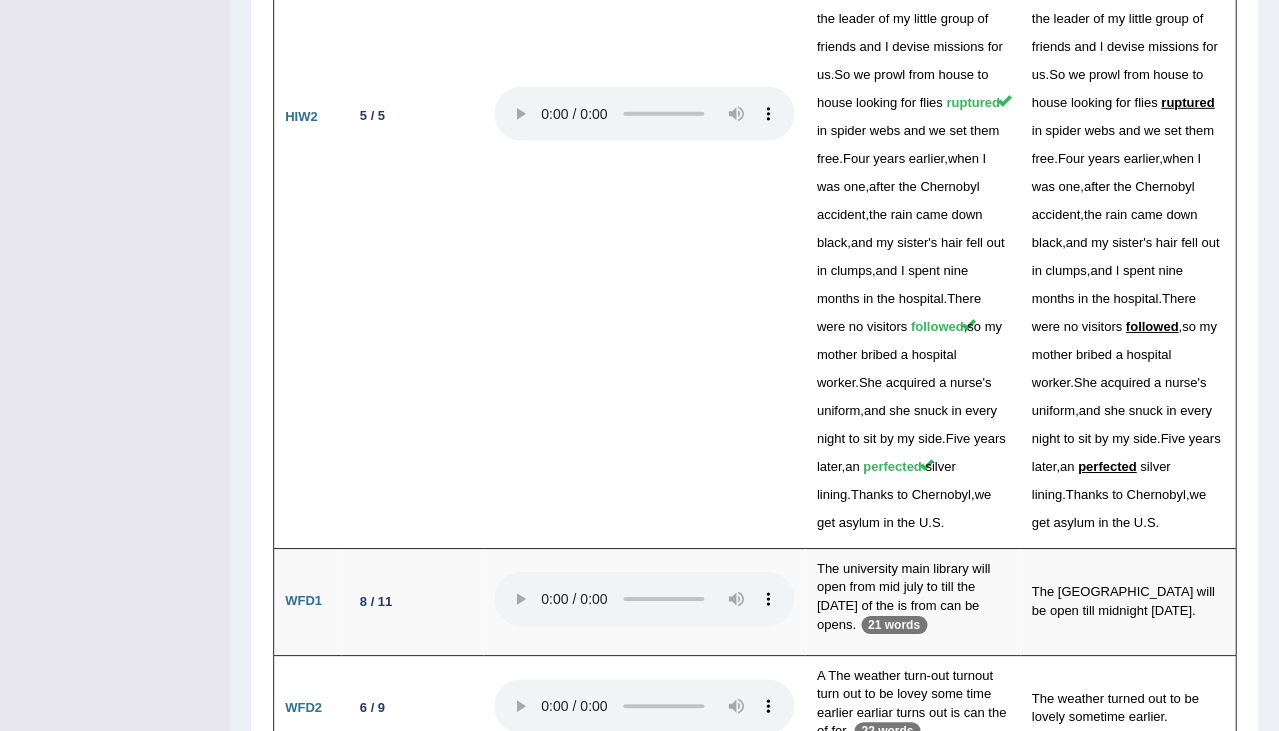 scroll, scrollTop: 4748, scrollLeft: 0, axis: vertical 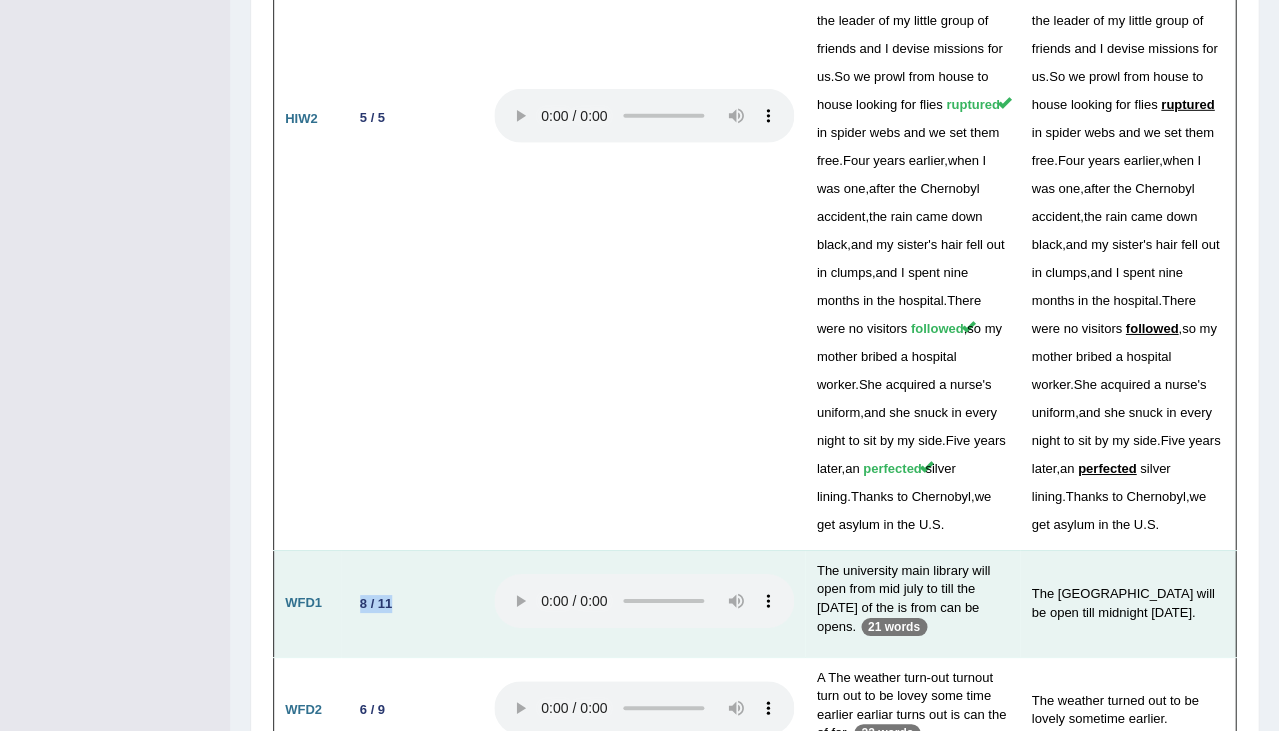 drag, startPoint x: 359, startPoint y: 219, endPoint x: 420, endPoint y: 220, distance: 61.008198 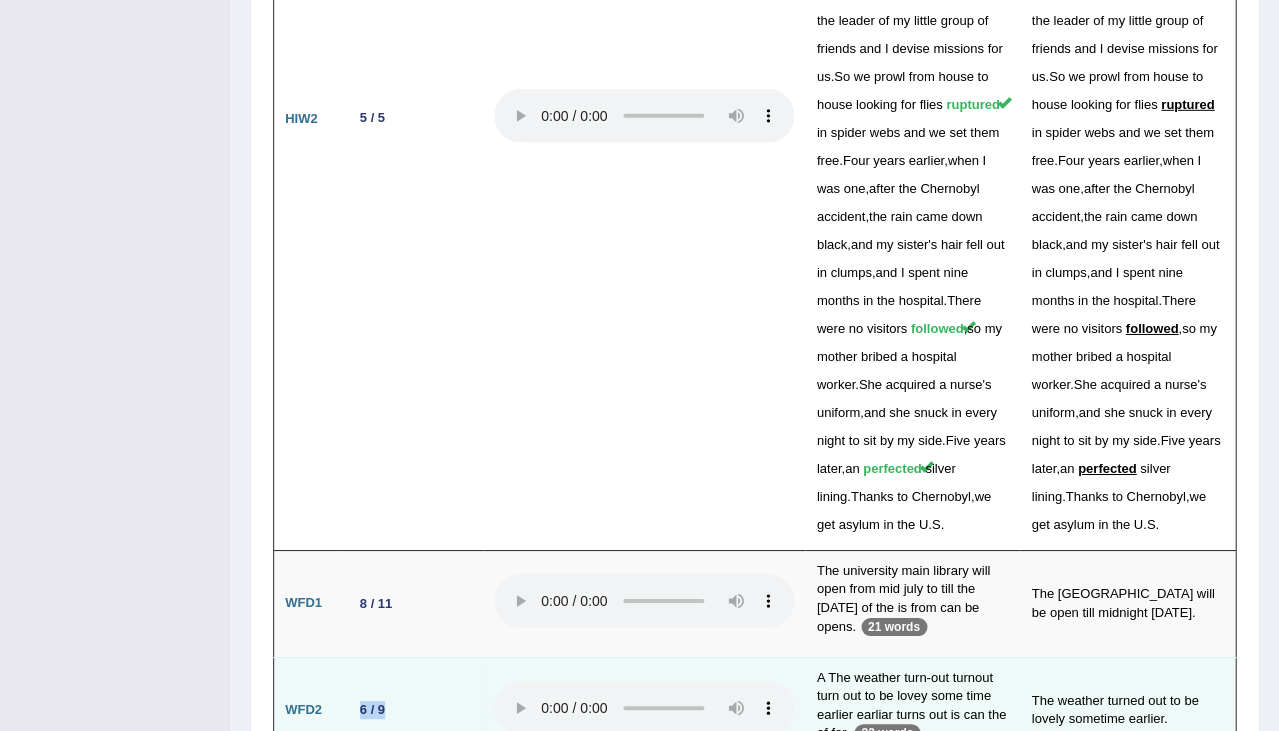 drag, startPoint x: 353, startPoint y: 325, endPoint x: 417, endPoint y: 328, distance: 64.070274 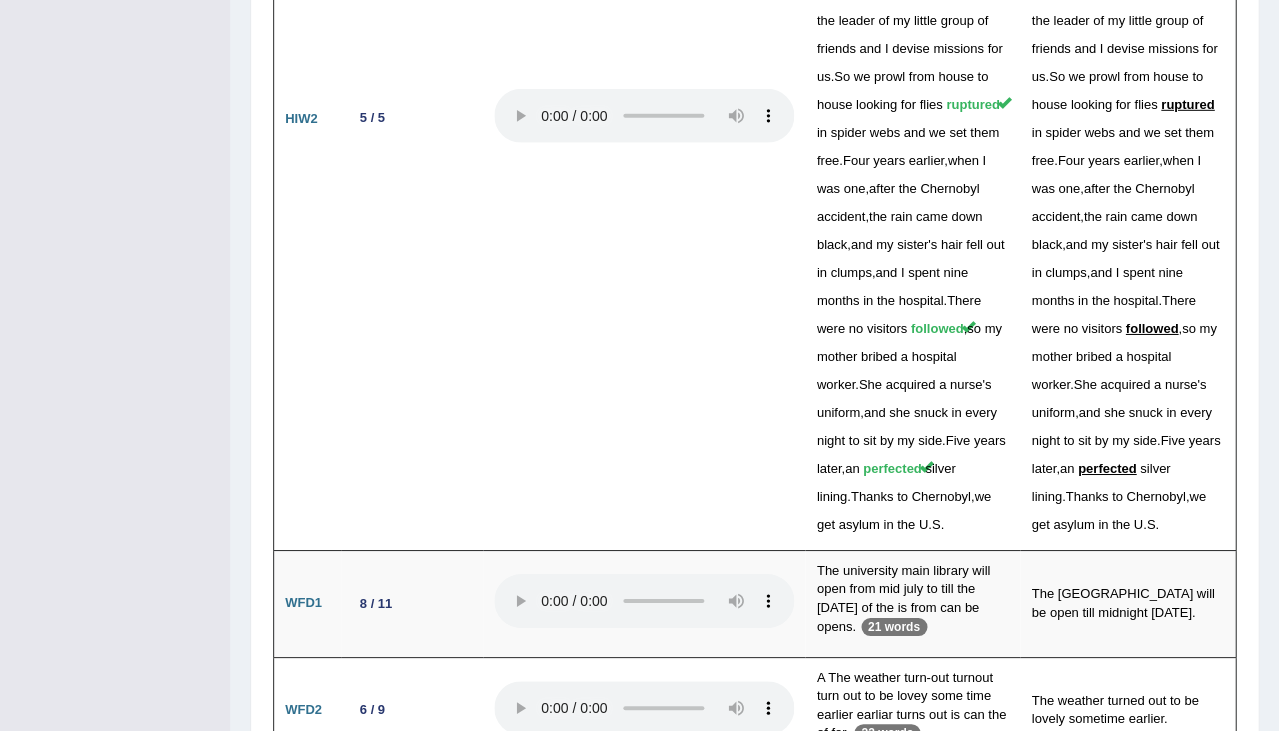 click on "6 / 10" at bounding box center (412, 951) 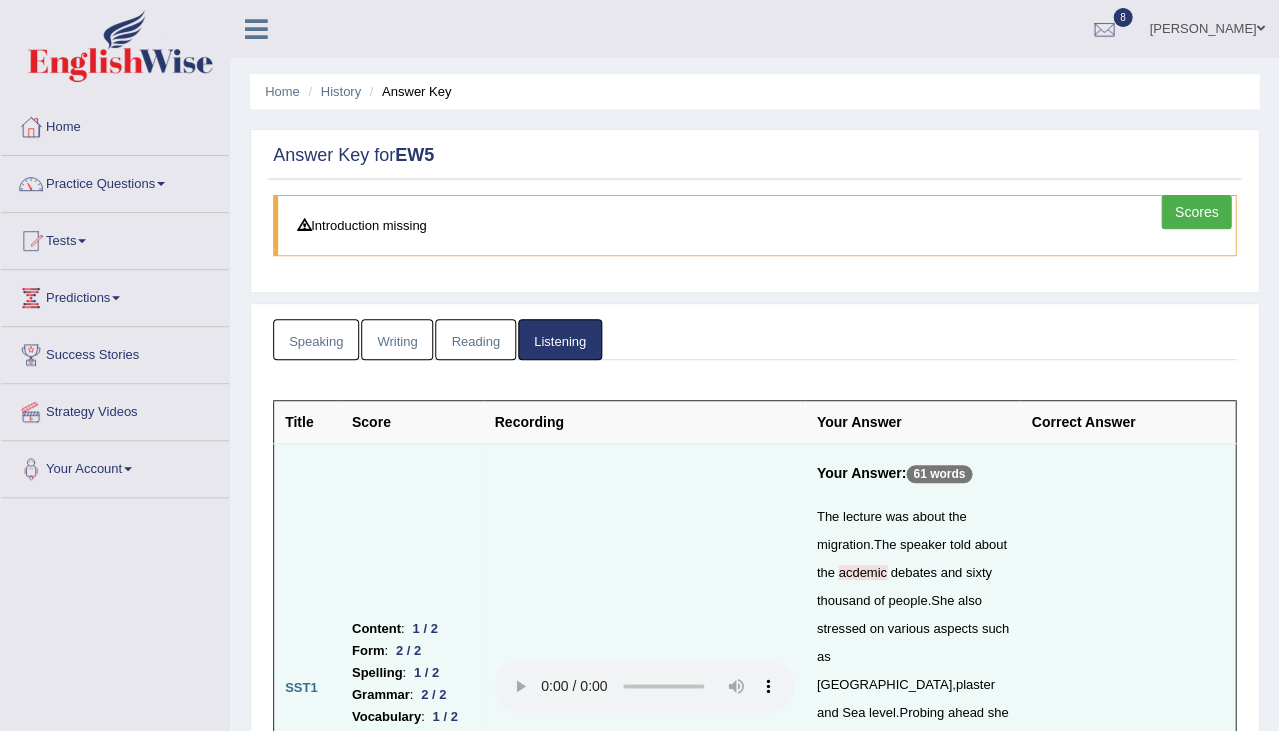 scroll, scrollTop: 0, scrollLeft: 0, axis: both 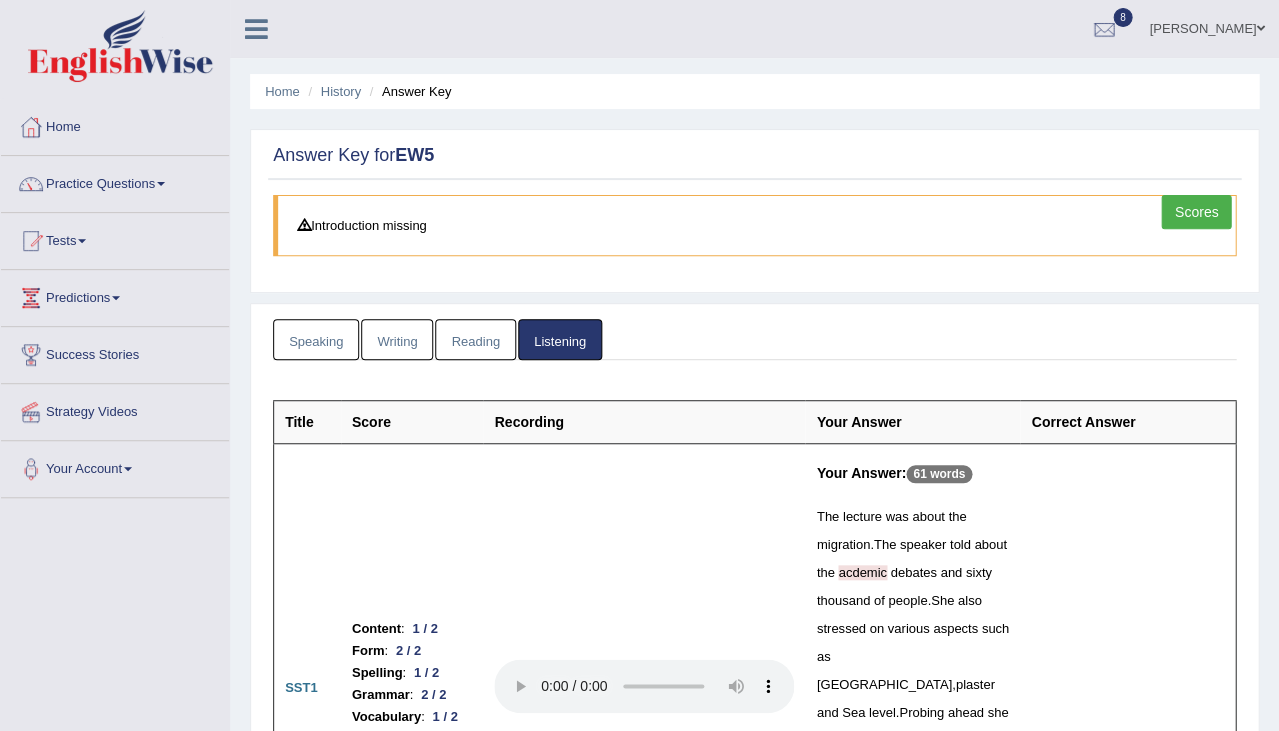 click on "Writing" at bounding box center (397, 339) 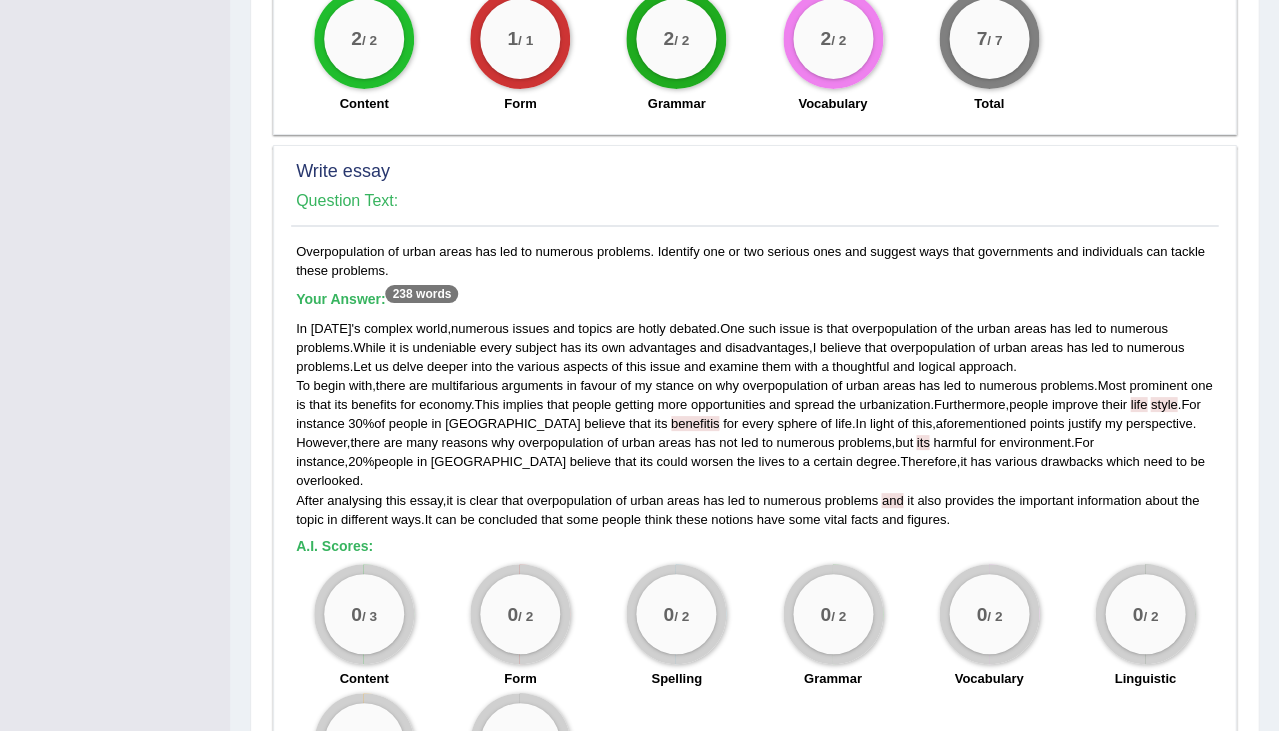 scroll, scrollTop: 1539, scrollLeft: 0, axis: vertical 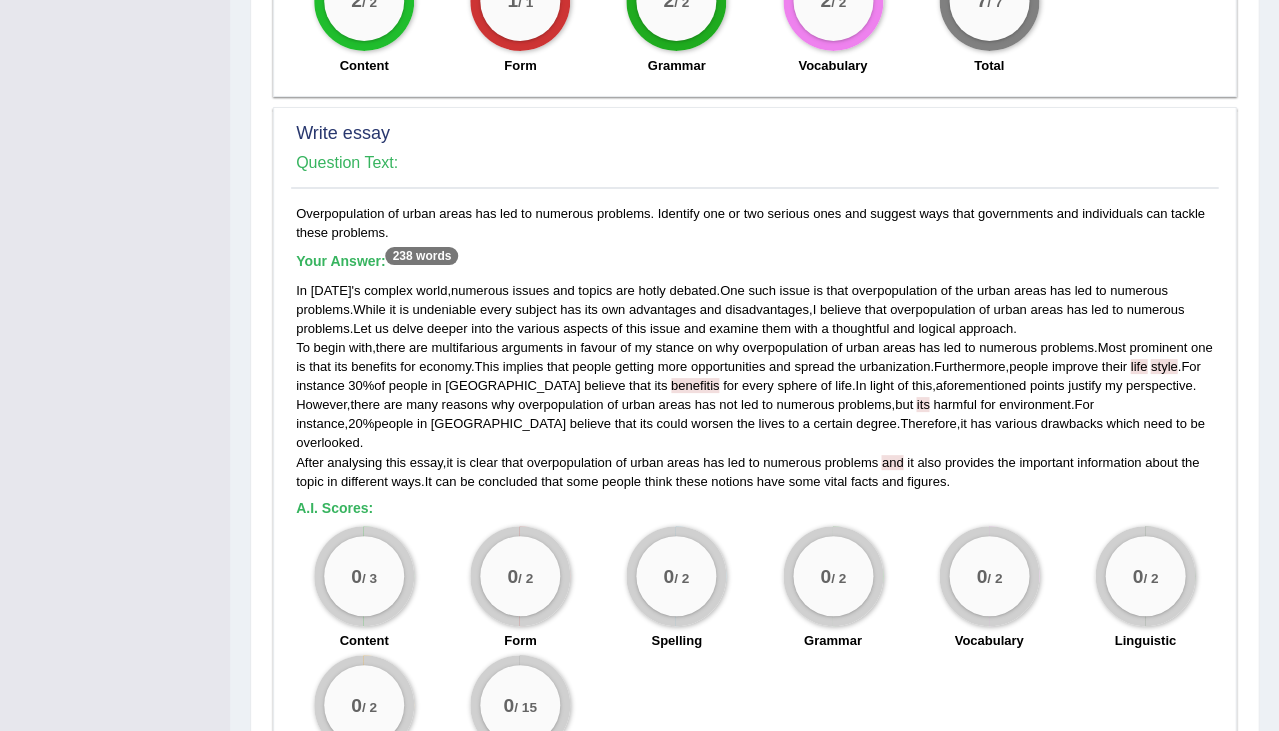 click on "In   today ' s   complex   world ,  numerous   issues   and   topics   are   hotly   debated .  One   such   issue   is   that   overpopulation   of   the   urban   areas   has   led   to   numerous   problems .  While   it   is   undeniable   every   subject   has   its   own   advantages   and   disadvantages ,  I   believe   that   overpopulation   of   urban   areas   has   led   to   numerous   problems .  Let   us   delve   deeper   into   the   various   aspects   of   this   issue   and   examine   them   with   a   thoughtful   and   logical   approach . To   begin   with ,  there   are   multifarious   arguments   in   favour   of   my   stance   on   why   overpopulation   of   urban   areas   has     led   to   numerous   problems .  Most   prominent   one   is   that   its   benefits   for   economy .  This   implies   that   people   getting   more   opportunities   and   spread   the   urbanization .  Furthermore ,  people   improve   their   life   style .  For   instance   30 %  of   people" at bounding box center (754, 386) 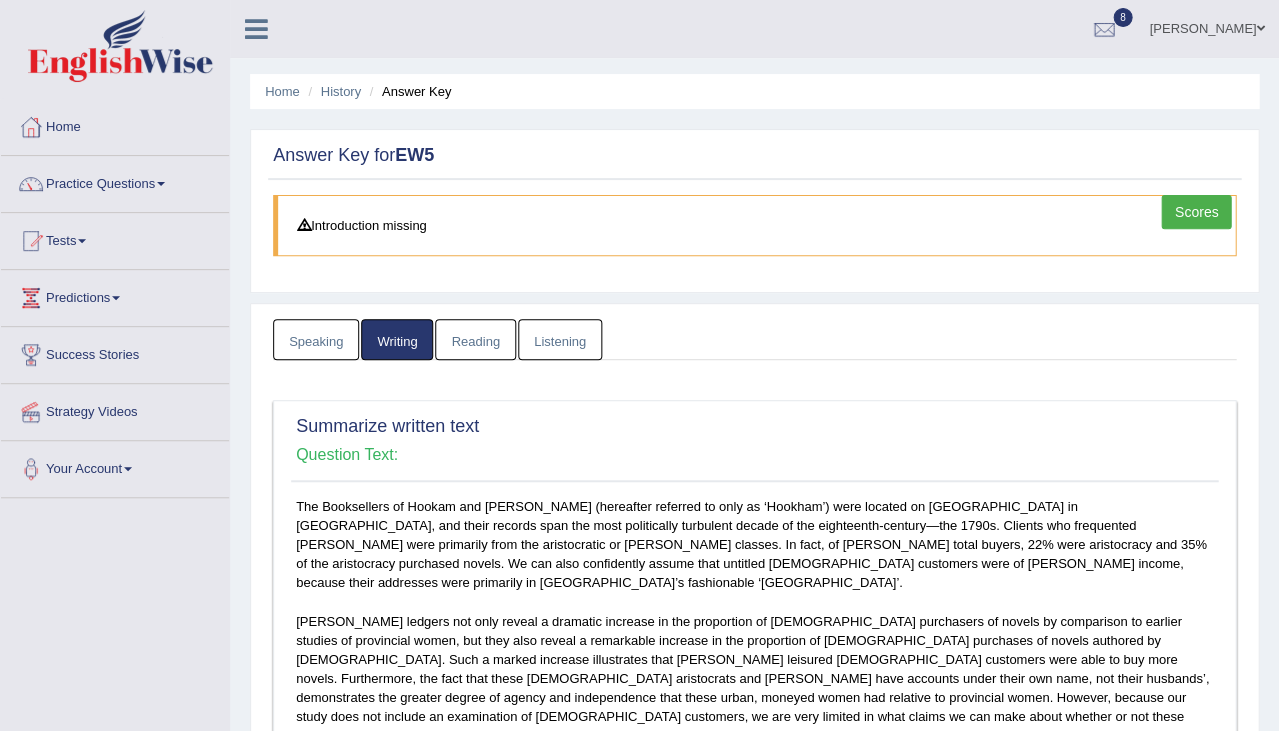 scroll, scrollTop: -1, scrollLeft: 0, axis: vertical 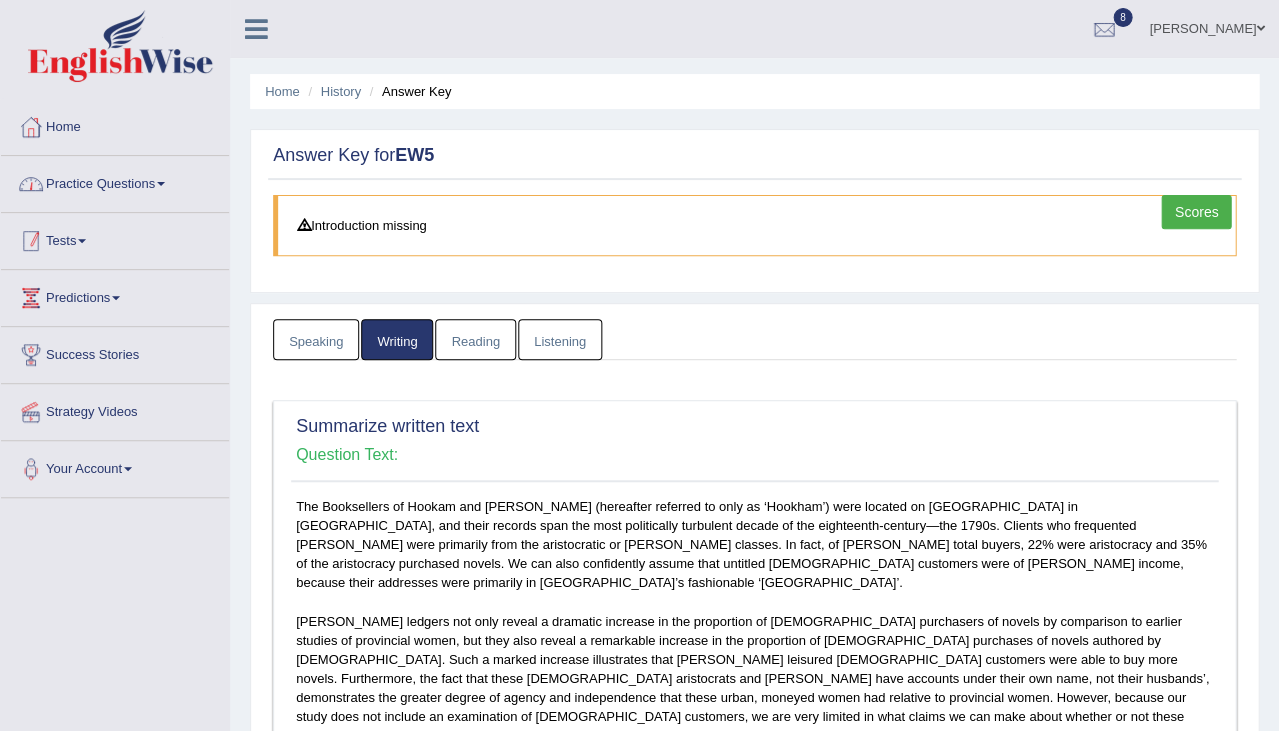 click on "Tests" at bounding box center [115, 238] 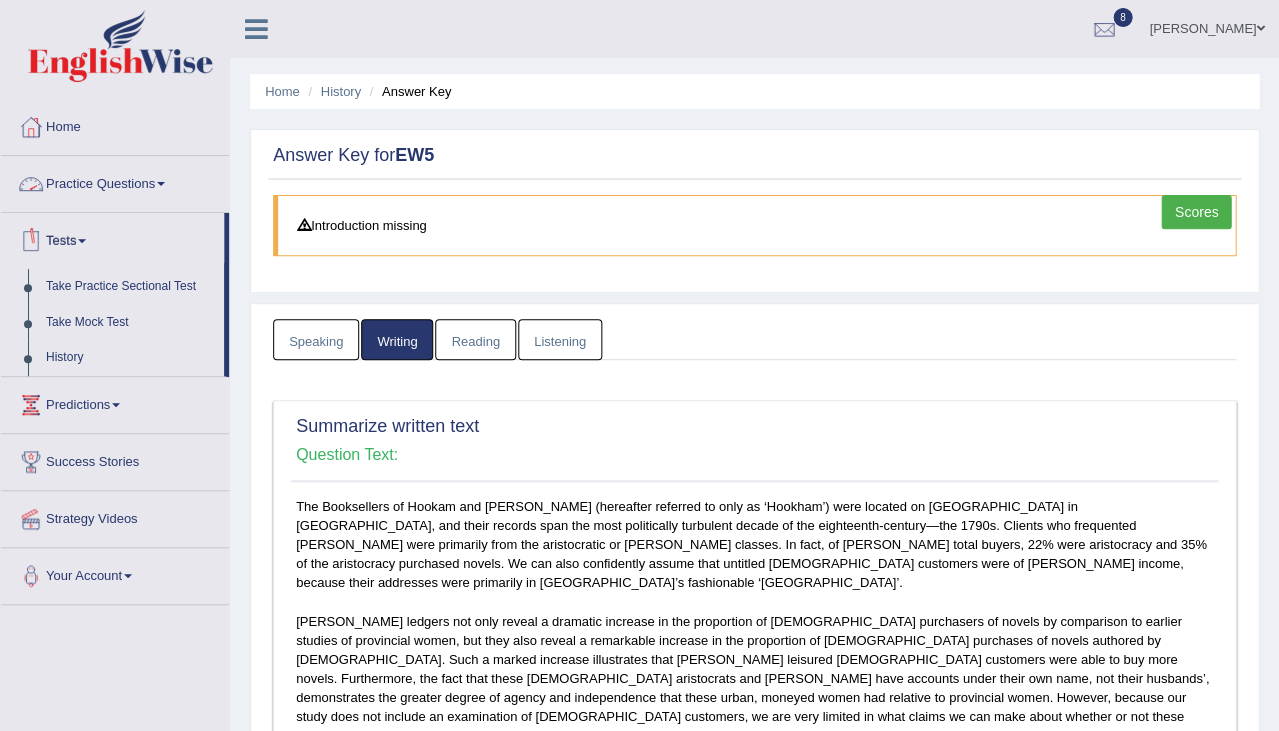 click on "Practice Questions" at bounding box center [115, 181] 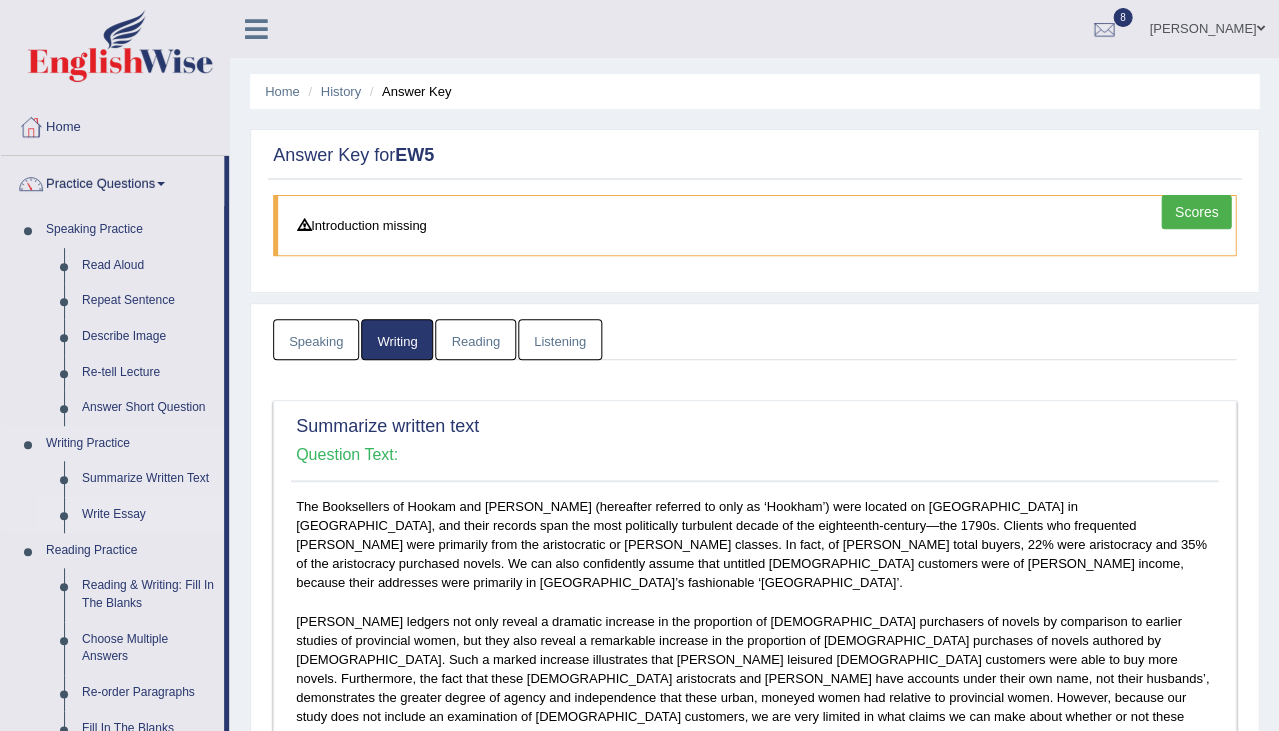click on "Write Essay" at bounding box center (148, 515) 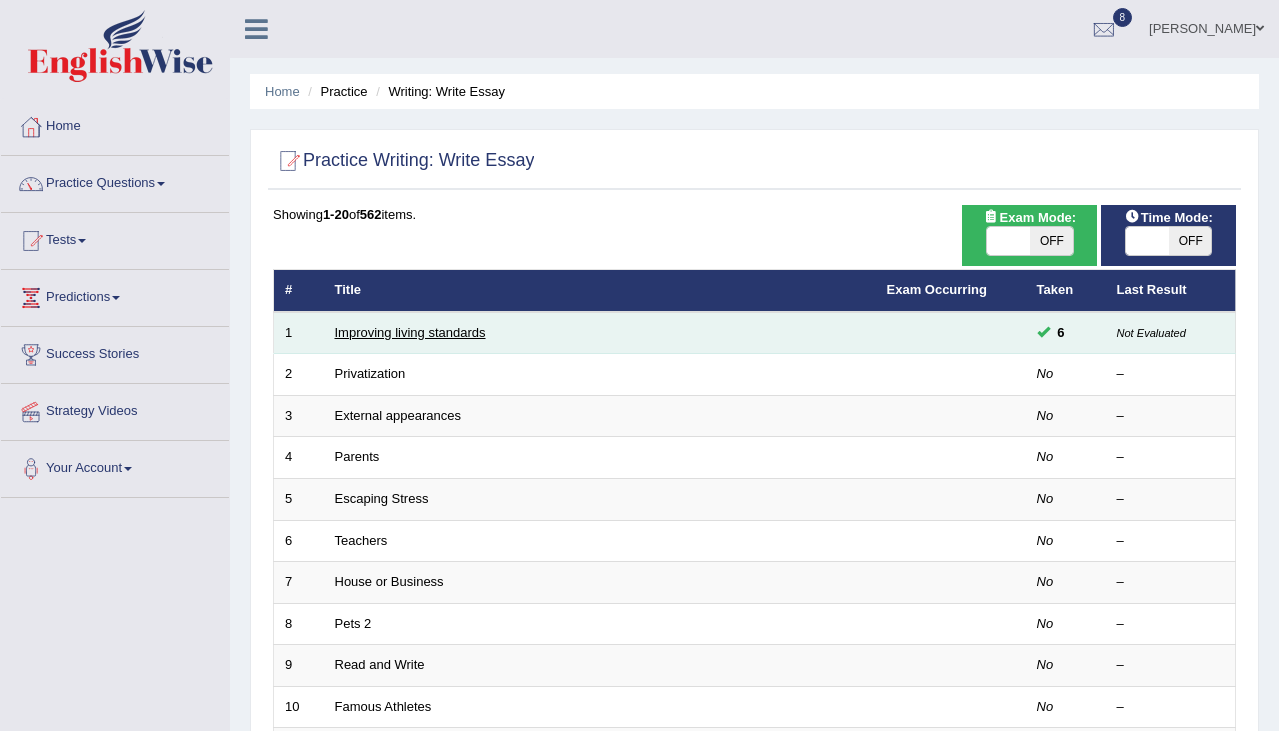 scroll, scrollTop: 0, scrollLeft: 0, axis: both 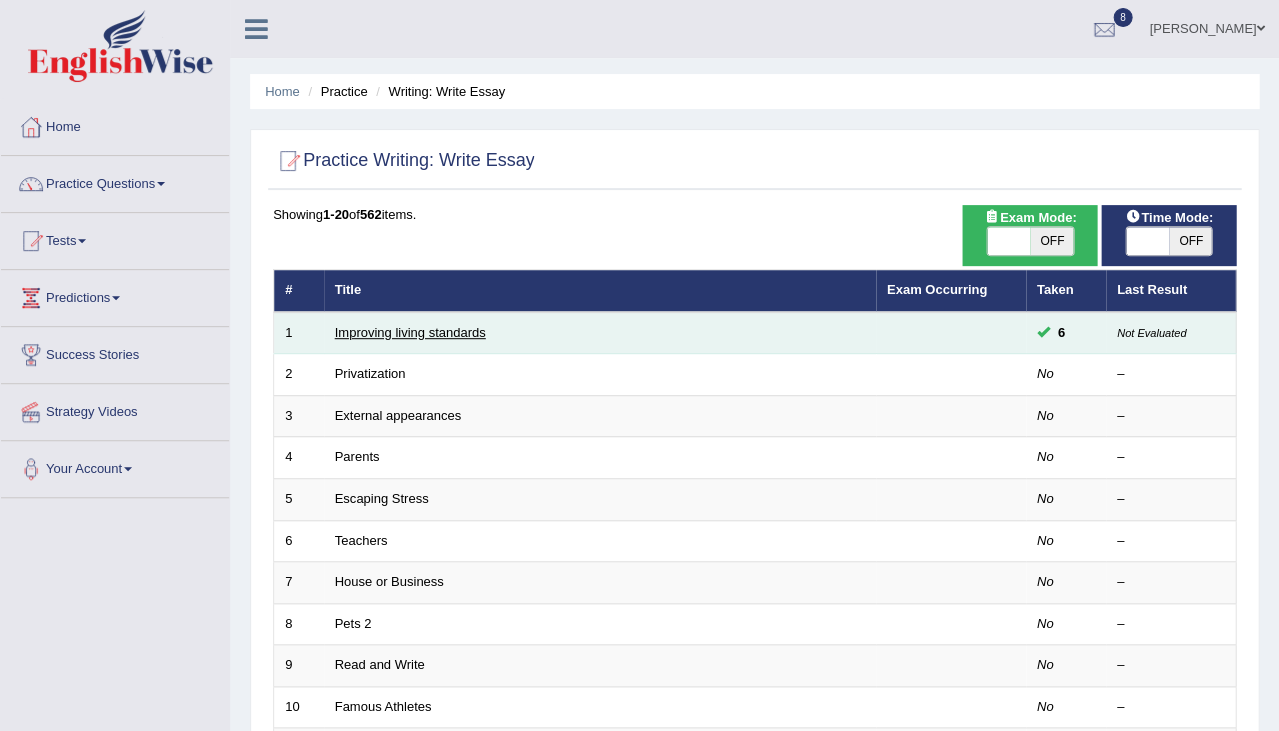 click on "Improving living standards" at bounding box center [410, 332] 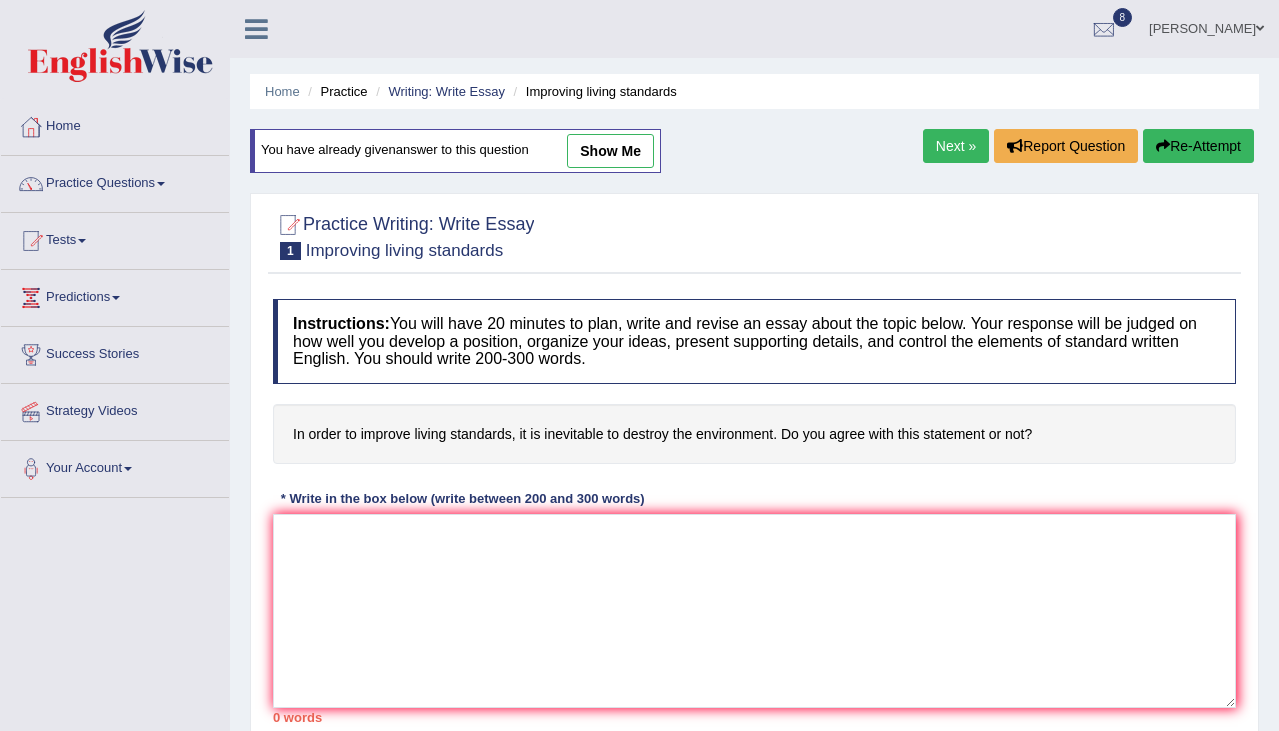 scroll, scrollTop: 0, scrollLeft: 0, axis: both 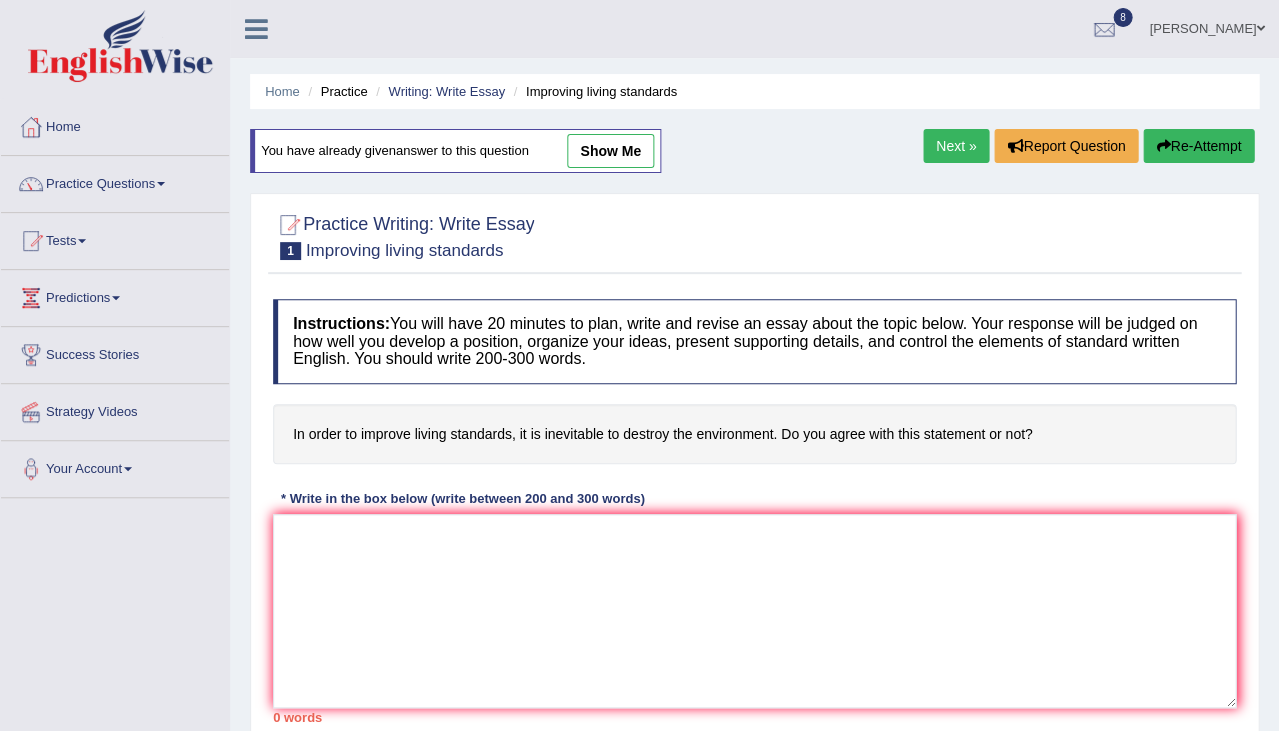 click on "show me" at bounding box center [610, 151] 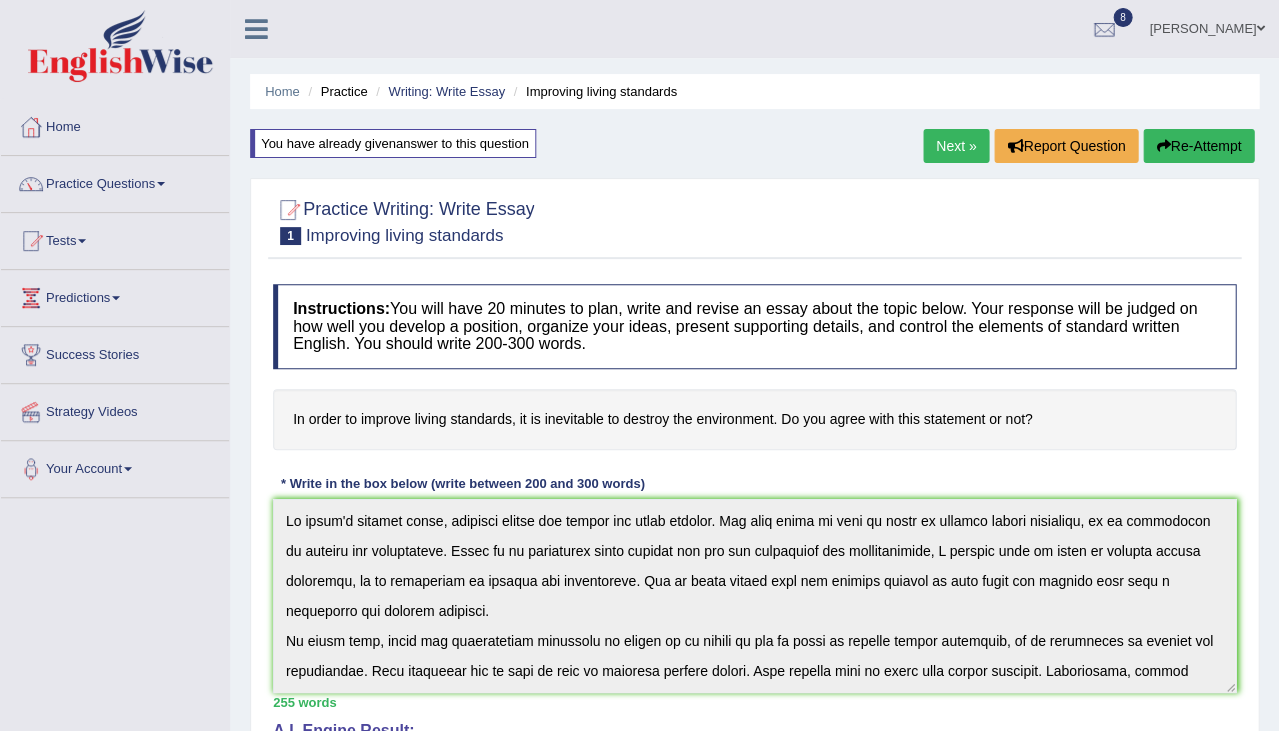 scroll, scrollTop: 29, scrollLeft: 0, axis: vertical 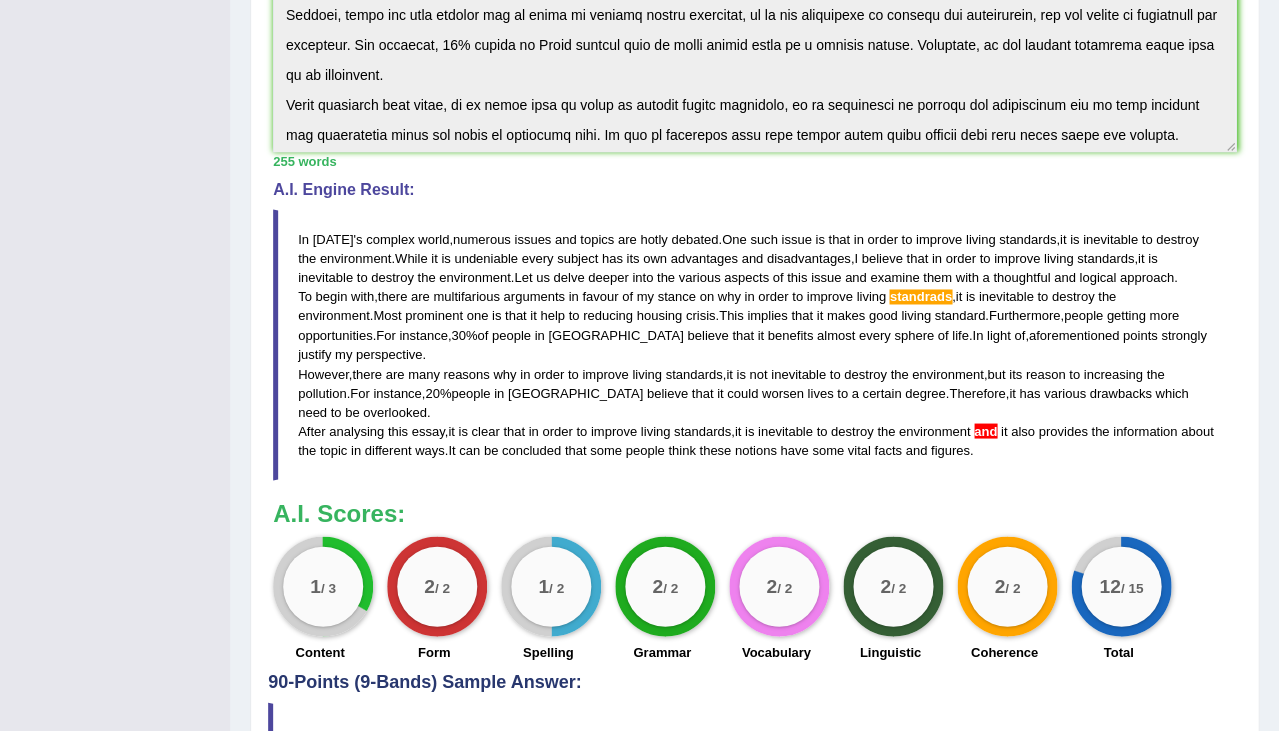 drag, startPoint x: 300, startPoint y: 233, endPoint x: 1258, endPoint y: 383, distance: 969.6721 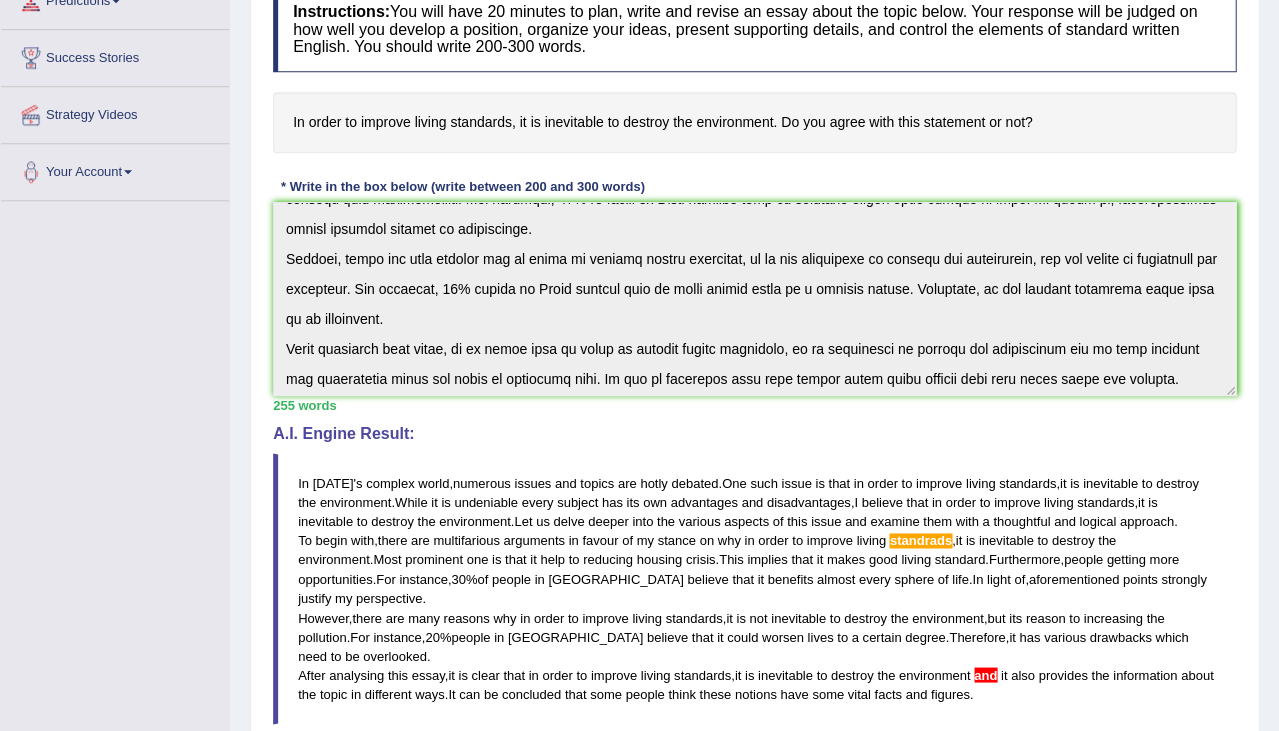 scroll, scrollTop: 255, scrollLeft: 0, axis: vertical 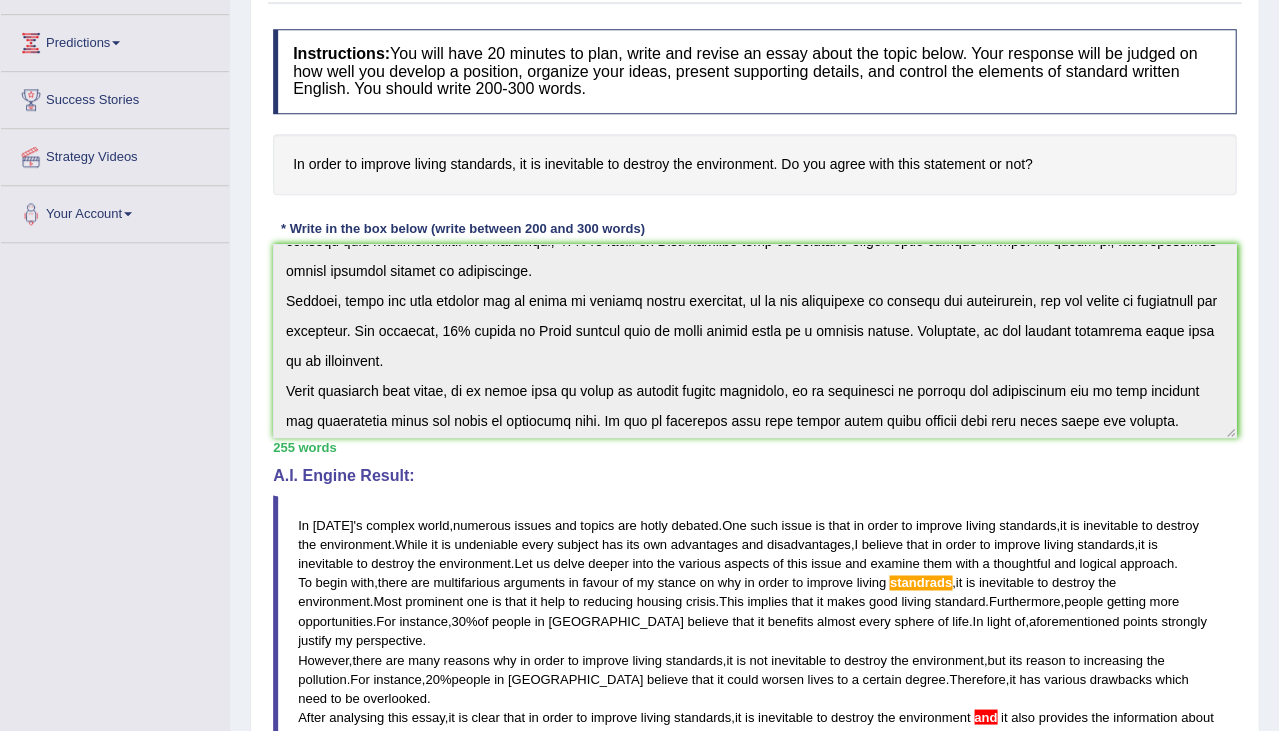 click on "Instructions:  You will have 20 minutes to plan, write and revise an essay about the topic below. Your response will be judged on how well you develop a position, organize your ideas, present supporting details, and control the elements of standard written English. You should write 200-300 words.
In order to improve living standards, it is inevitable to destroy the environment. Do you agree with this statement or not? * Write in the box below (write between 200 and 300 words) 255 words Written Keywords:  improve  living  standards  inevitable  destroy  environment  not  housing  of  life  pollution A.I. Engine Result: In   today ' s   complex   world ,  numerous   issues   and   topics   are   hotly   debated .  One   such   issue   is   that   in   order   to   improve   living   standards ,  it   is   inevitable   to   destroy   the   environment .  While   it   is   undeniable   every   subject   has   its   own   advantages   and   disadvantages ,  I   believe   that   in   order   to" at bounding box center [754, 488] 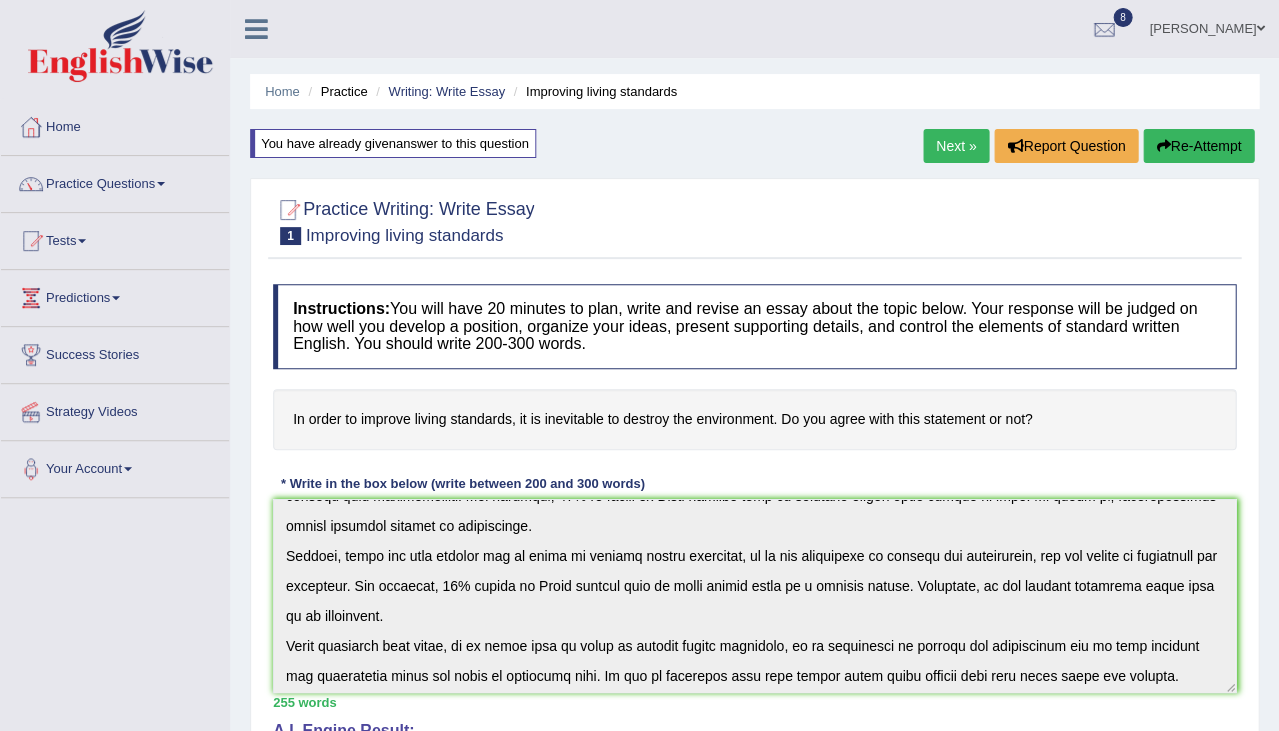 scroll, scrollTop: -2, scrollLeft: 0, axis: vertical 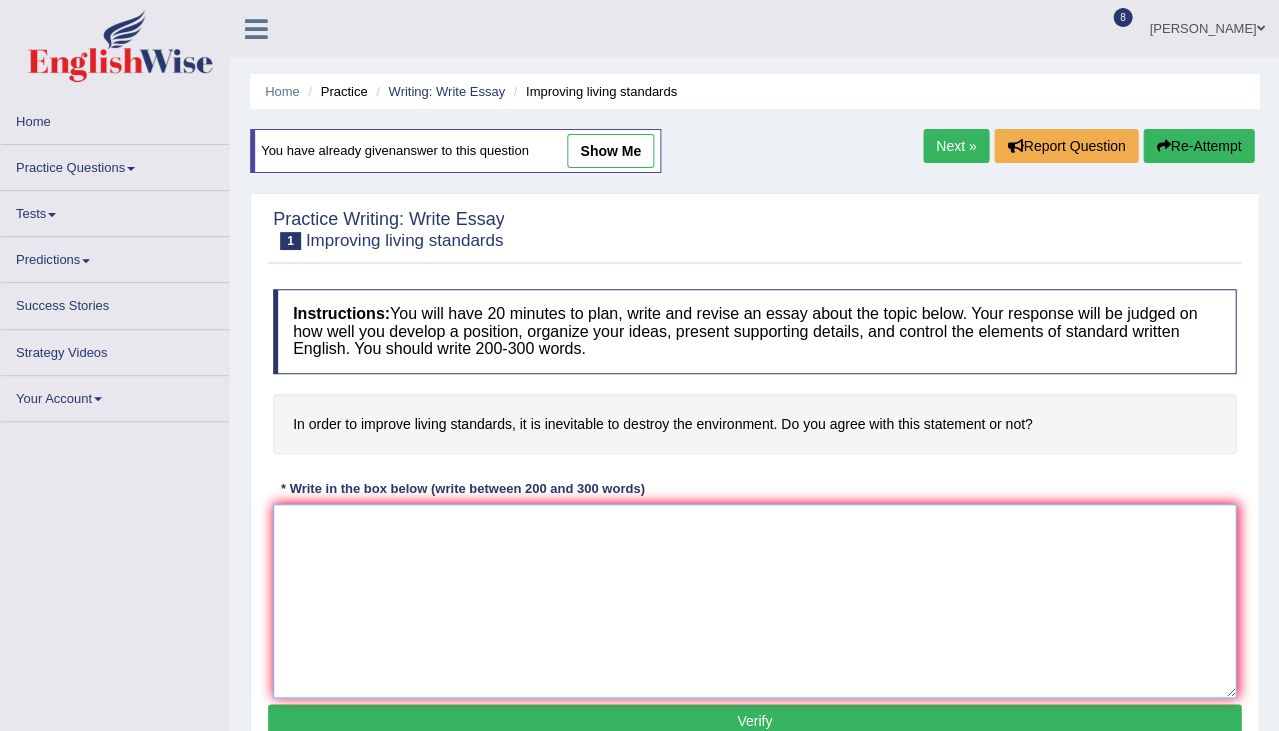 click at bounding box center [754, 601] 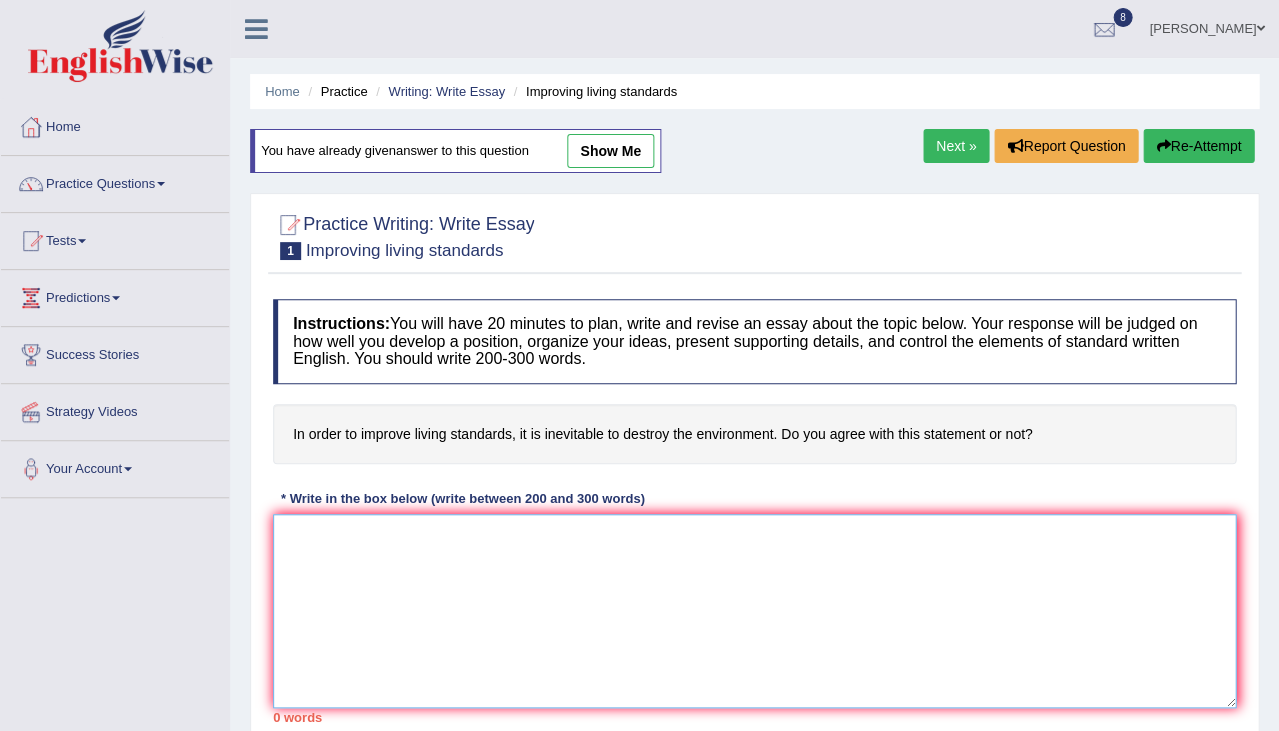 paste on "In [DATE] complex world, numerous issues and topics are hotly debated. One such issue is that in order to improve living standards, it is inevitable to destroy the environment. While it is undeniable every subject has its own advantages and disadvantages, I believe that in order to improve living standards, it is inevitable to destroy the environment. Let us delve deeper into the various aspects of this issue and examine them with a thoughtful and logical approach.
To begin with, there are multifarious arguments in favour of my stance on why in order to improve living standrads, it is inevitable to destroy the environment. Most prominent one is that it help to reducing housing crisis. This implies that it makes good living standard. Furthermore, people getting more opportunities. For instance, 30% of people in [GEOGRAPHIC_DATA] believe that it benefits almost every sphere of life. In light of, aforementioned points strongly justify my perspective.
However, there are many reasons why in order to improve living standar..." 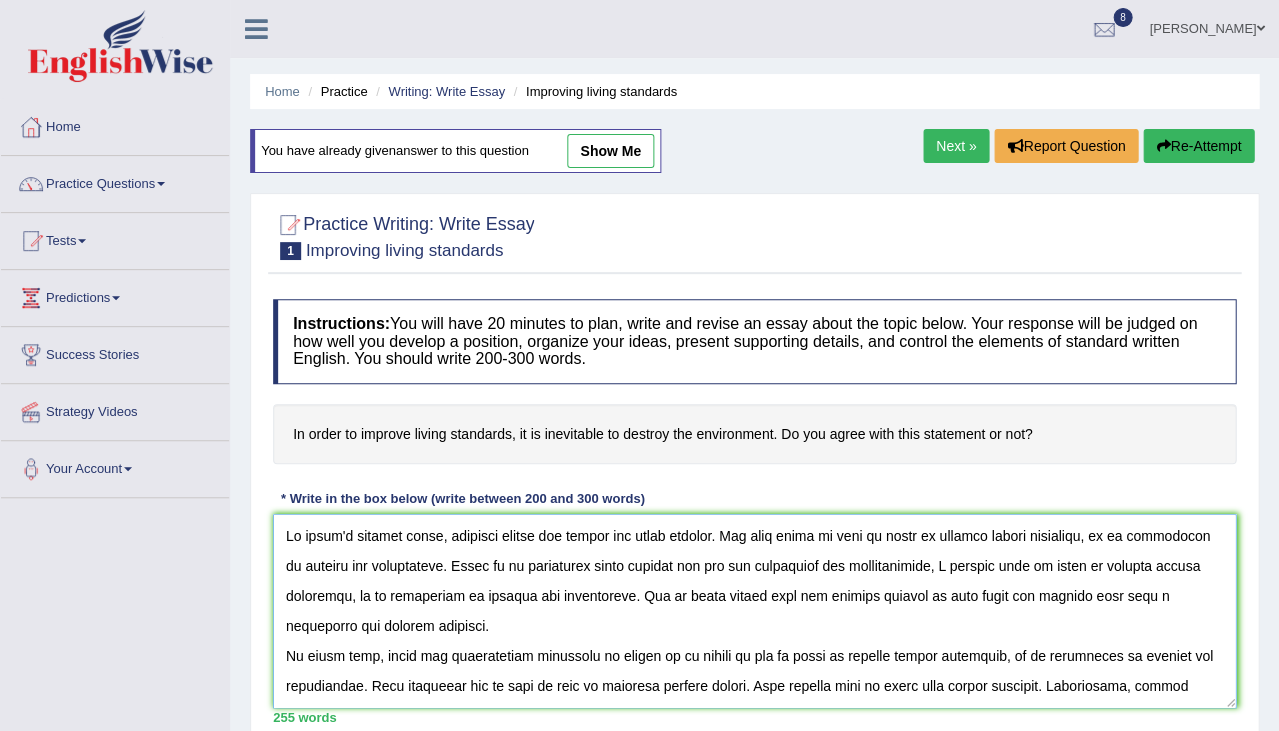 scroll, scrollTop: 0, scrollLeft: 0, axis: both 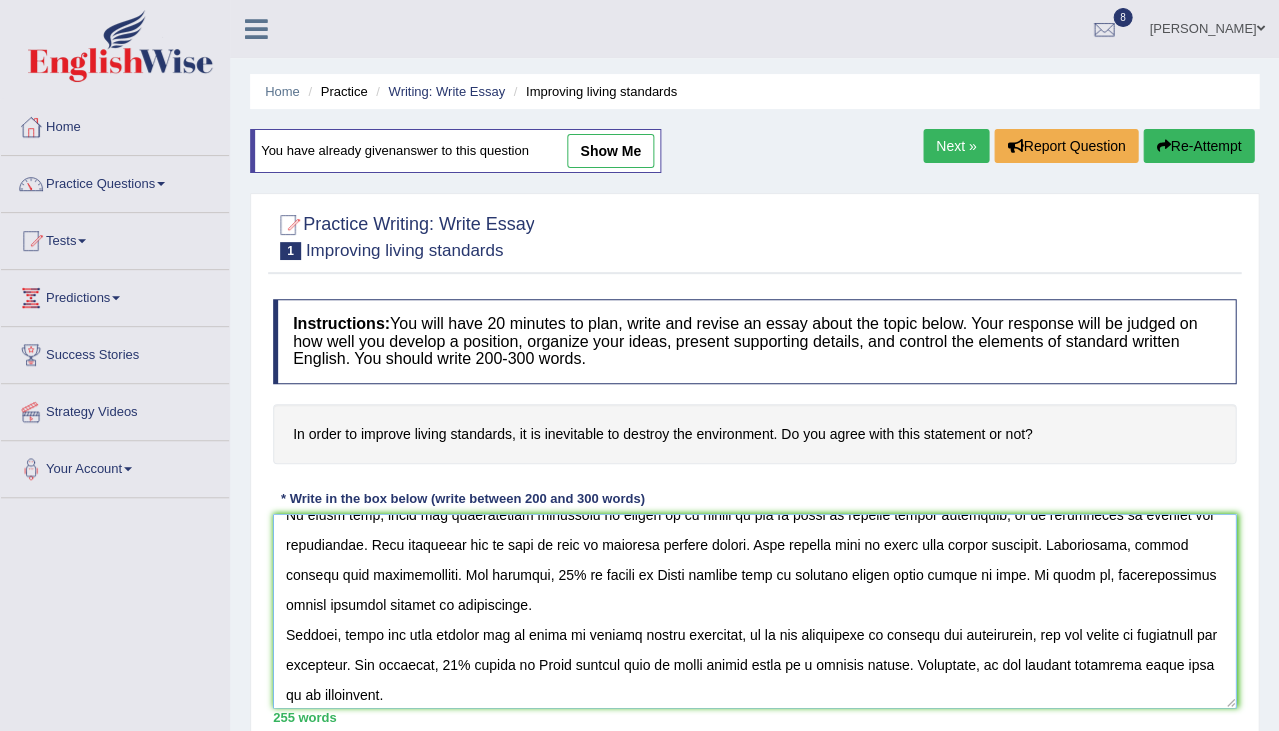 click at bounding box center [754, 611] 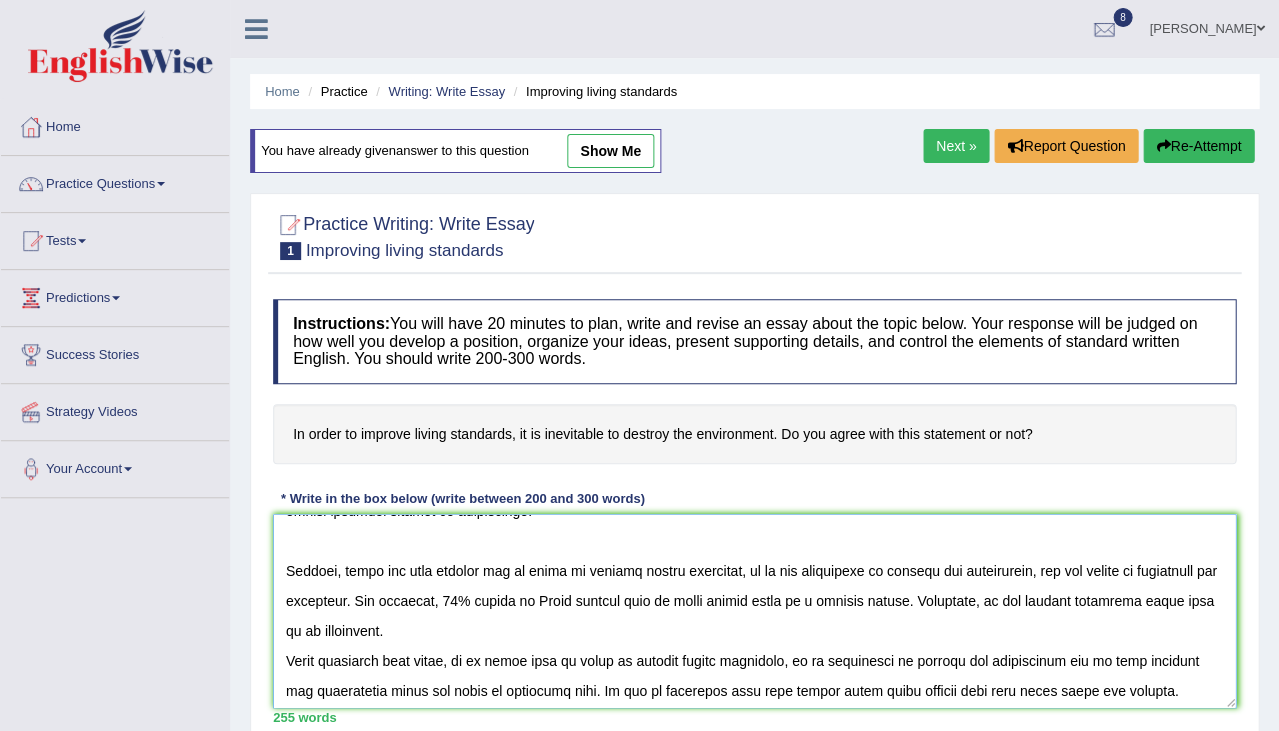 scroll, scrollTop: 264, scrollLeft: 0, axis: vertical 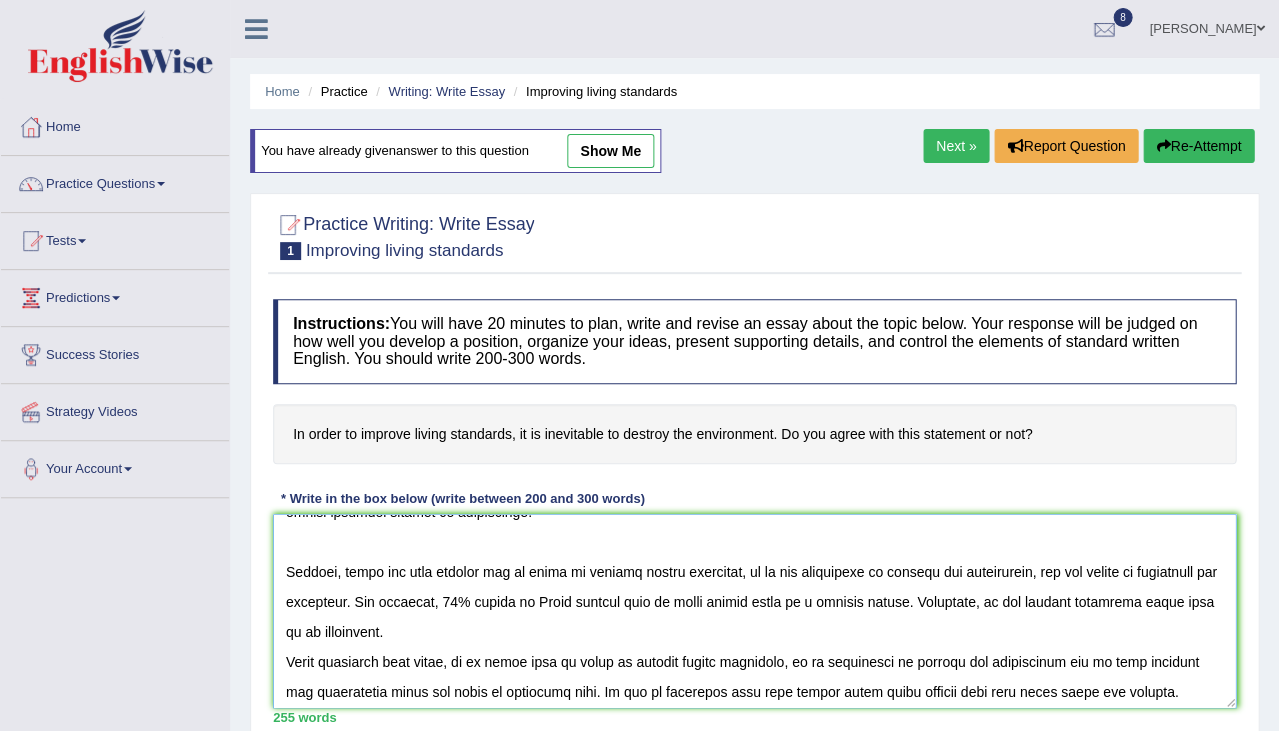 click at bounding box center [754, 611] 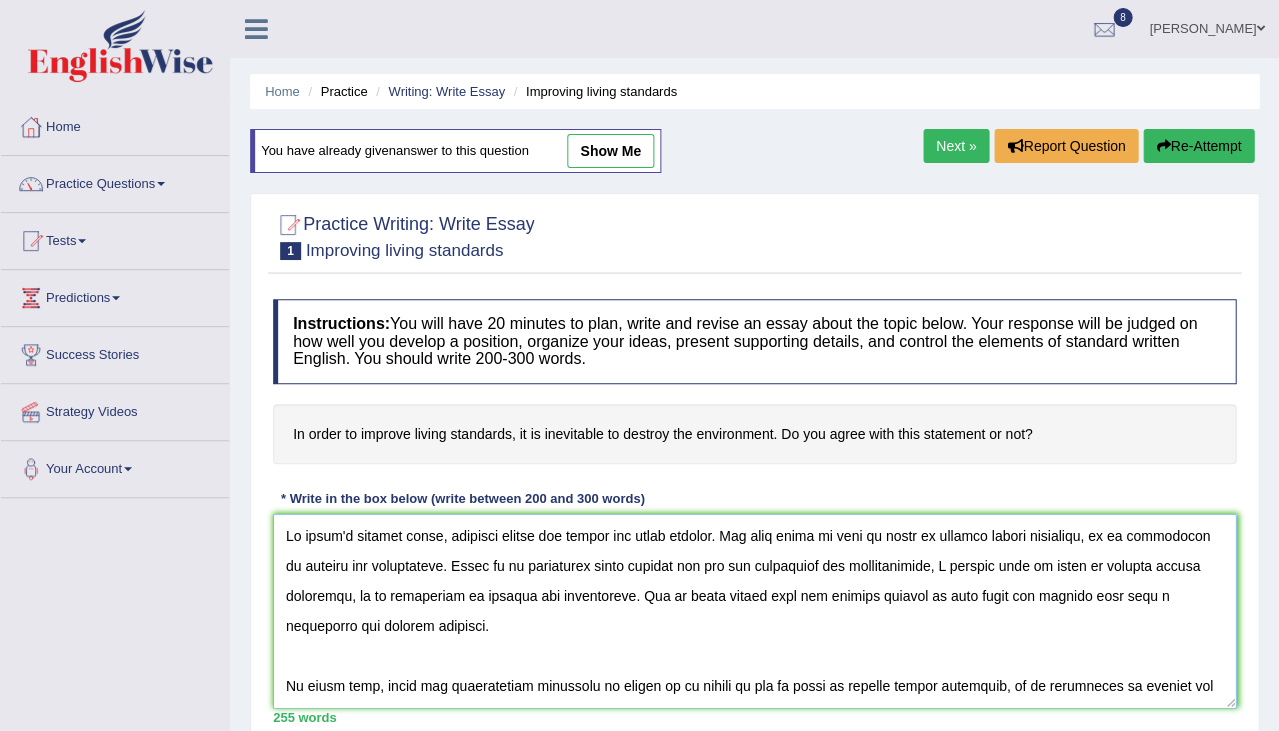 scroll, scrollTop: 0, scrollLeft: 0, axis: both 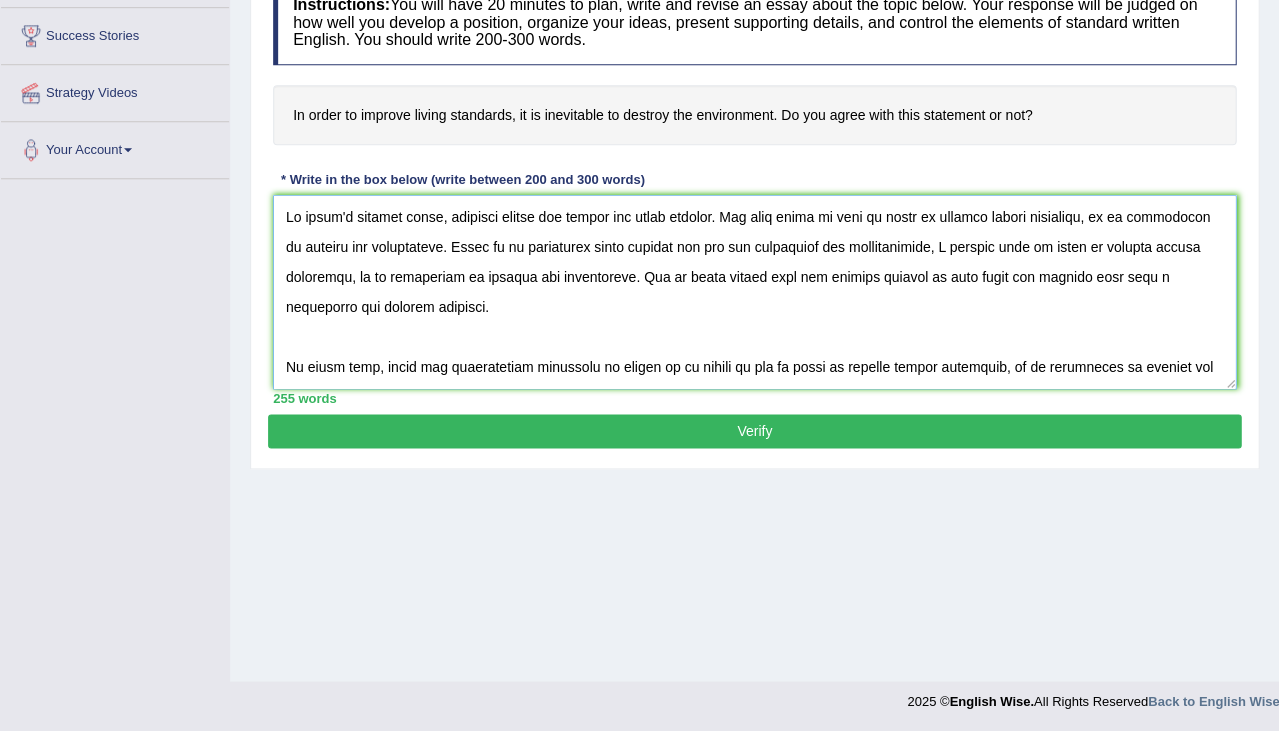 type on "In [DATE] complex world, numerous issues and topics are hotly debated. One such issue is that in order to improve living standards, it is inevitable to destroy the environment. While it is undeniable every subject has its own advantages and disadvantages, I believe that in order to improve living standards, it is inevitable to destroy the environment. Let us delve deeper into the various aspects of this issue and examine them with a thoughtful and logical approach.
To begin with, there are multifarious arguments in favour of my stance on why in order to improve living standrads, it is inevitable to destroy the environment. Most prominent one is that it help to reducing housing crisis. This implies that it makes good living standard. Furthermore, people getting more opportunities. For instance, 30% of people in [GEOGRAPHIC_DATA] believe that it benefits almost every sphere of life. In light of, aforementioned points strongly justify my perspective.
However, there are many reasons why in order to improve living stand..." 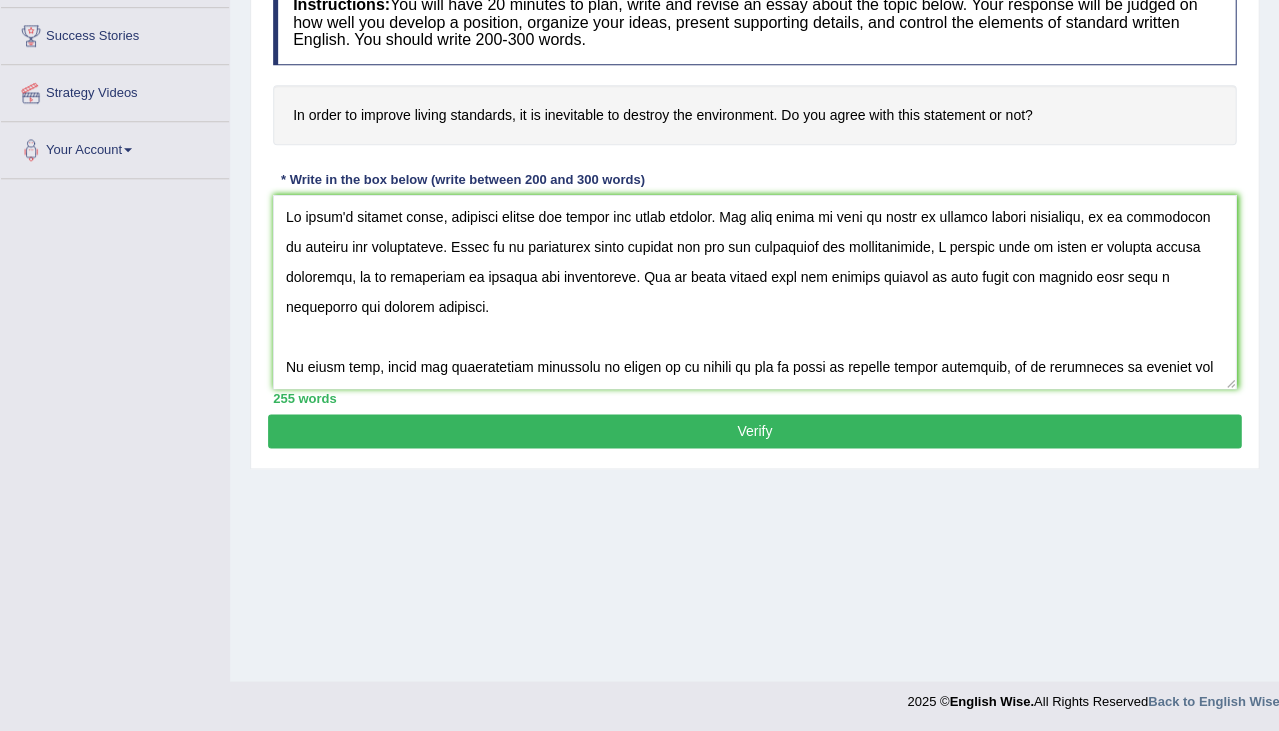 click on "Verify" at bounding box center (754, 431) 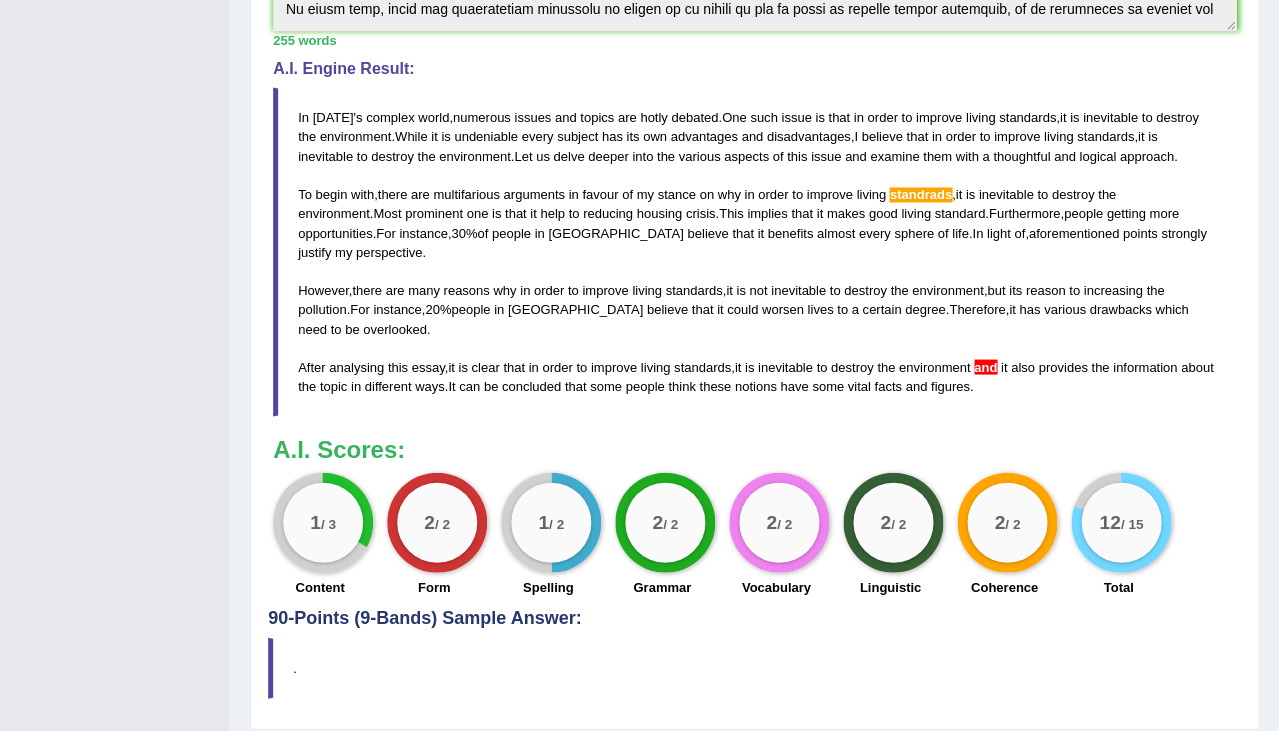 scroll, scrollTop: 627, scrollLeft: 0, axis: vertical 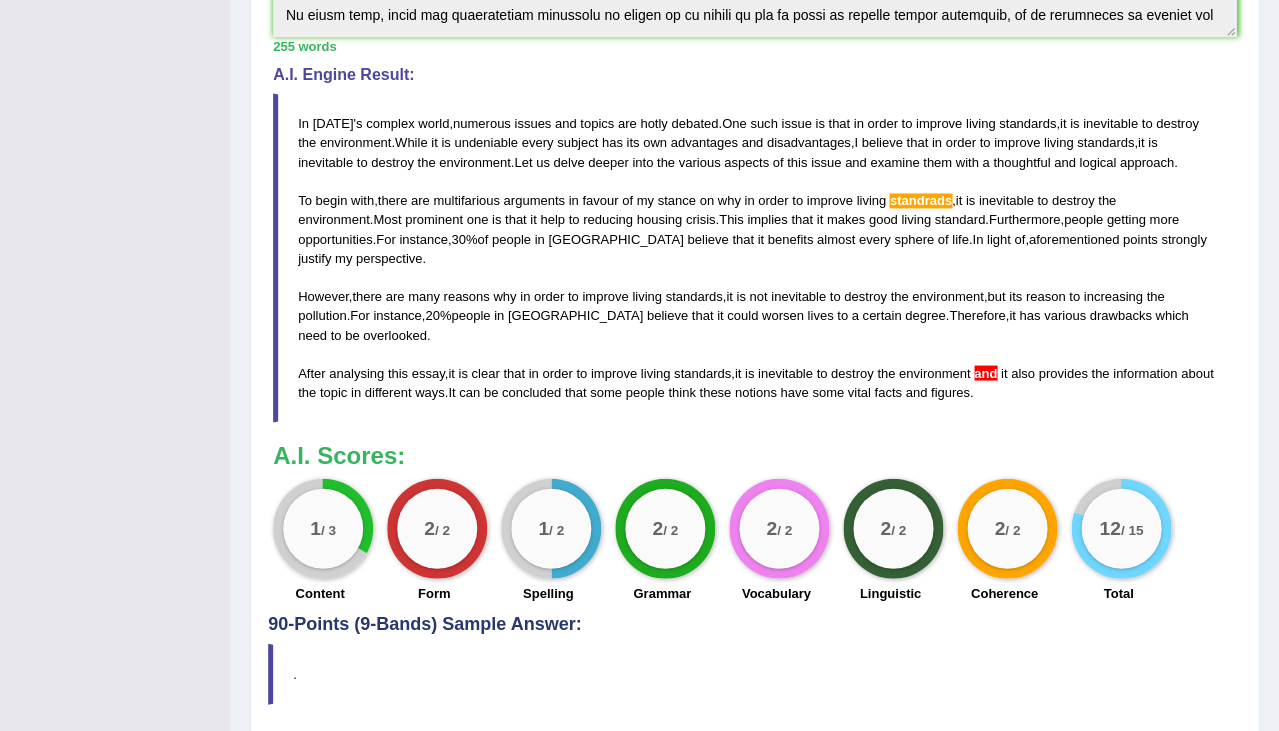 drag, startPoint x: 298, startPoint y: 483, endPoint x: 346, endPoint y: 487, distance: 48.166378 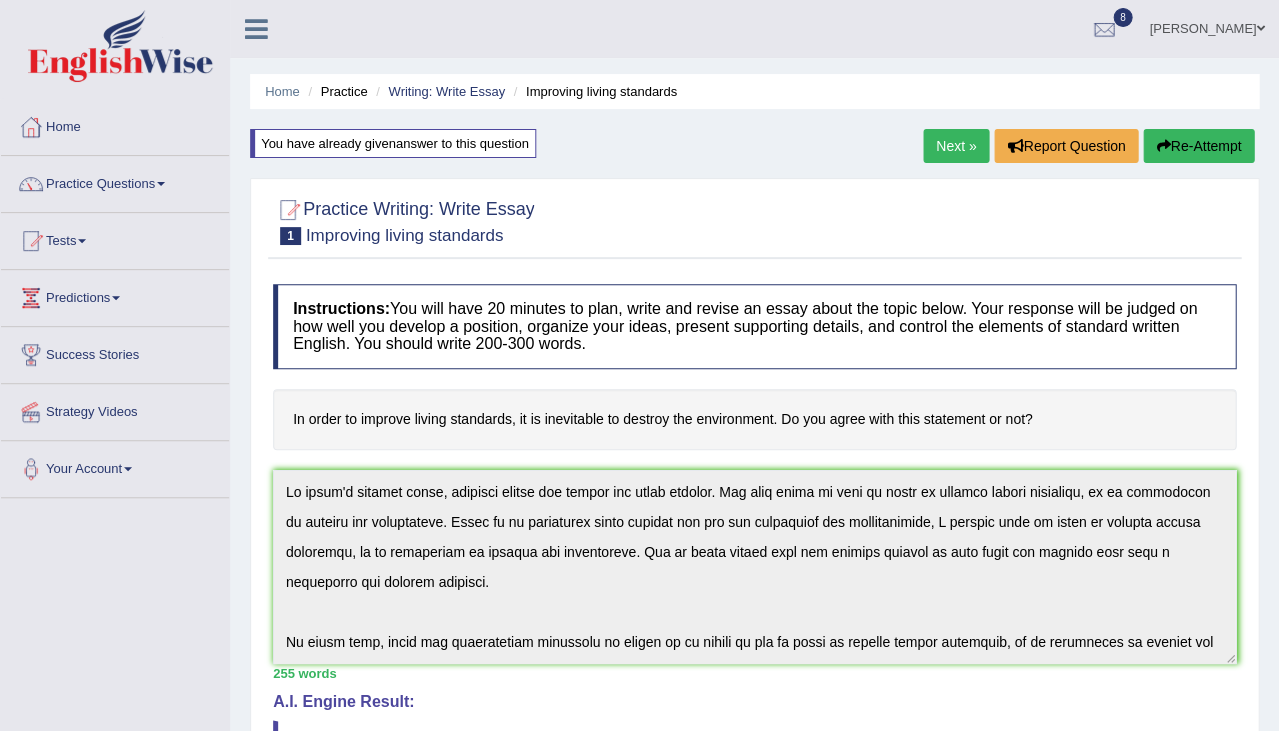 scroll, scrollTop: 0, scrollLeft: 0, axis: both 